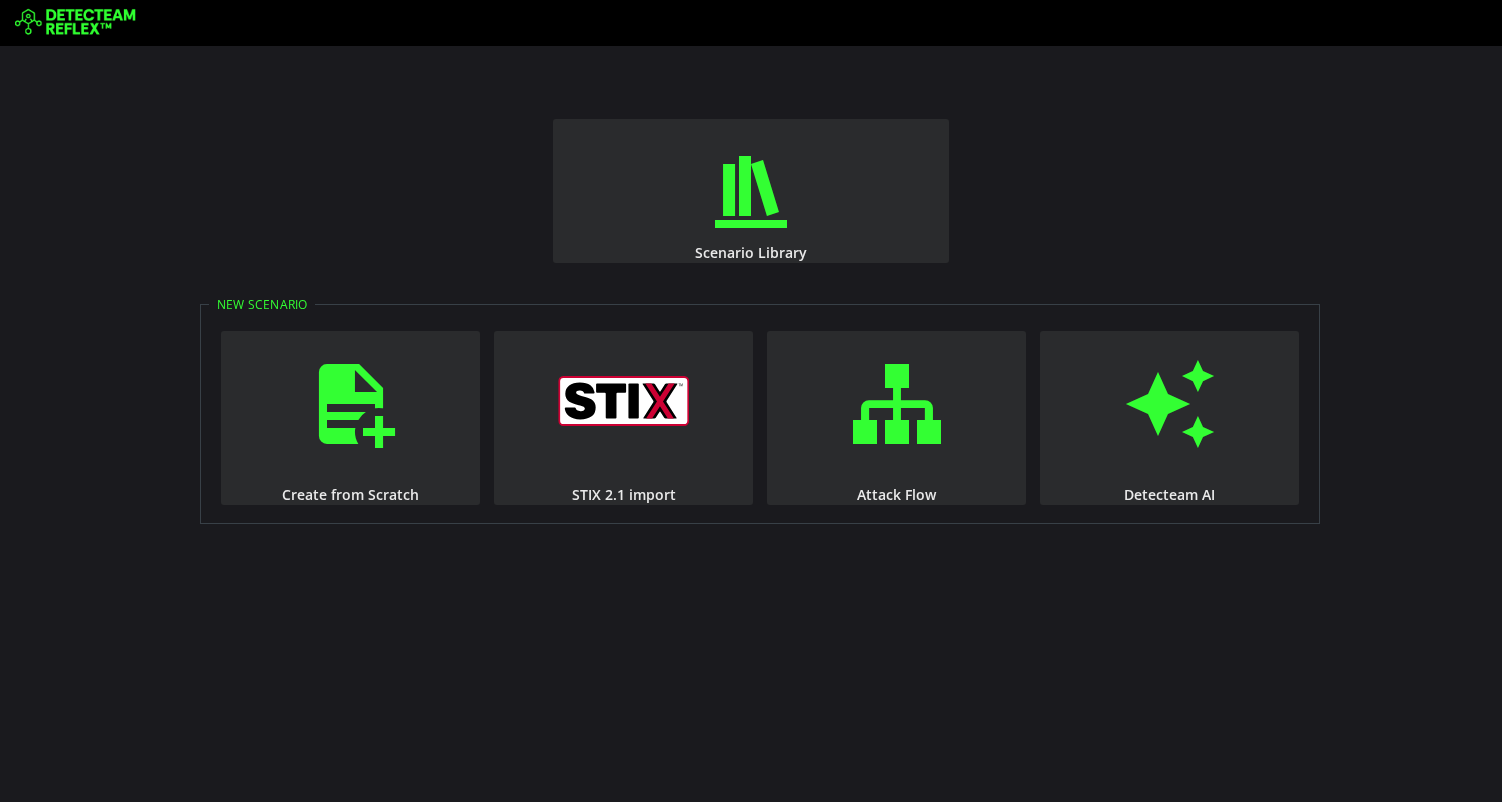 scroll, scrollTop: 0, scrollLeft: 0, axis: both 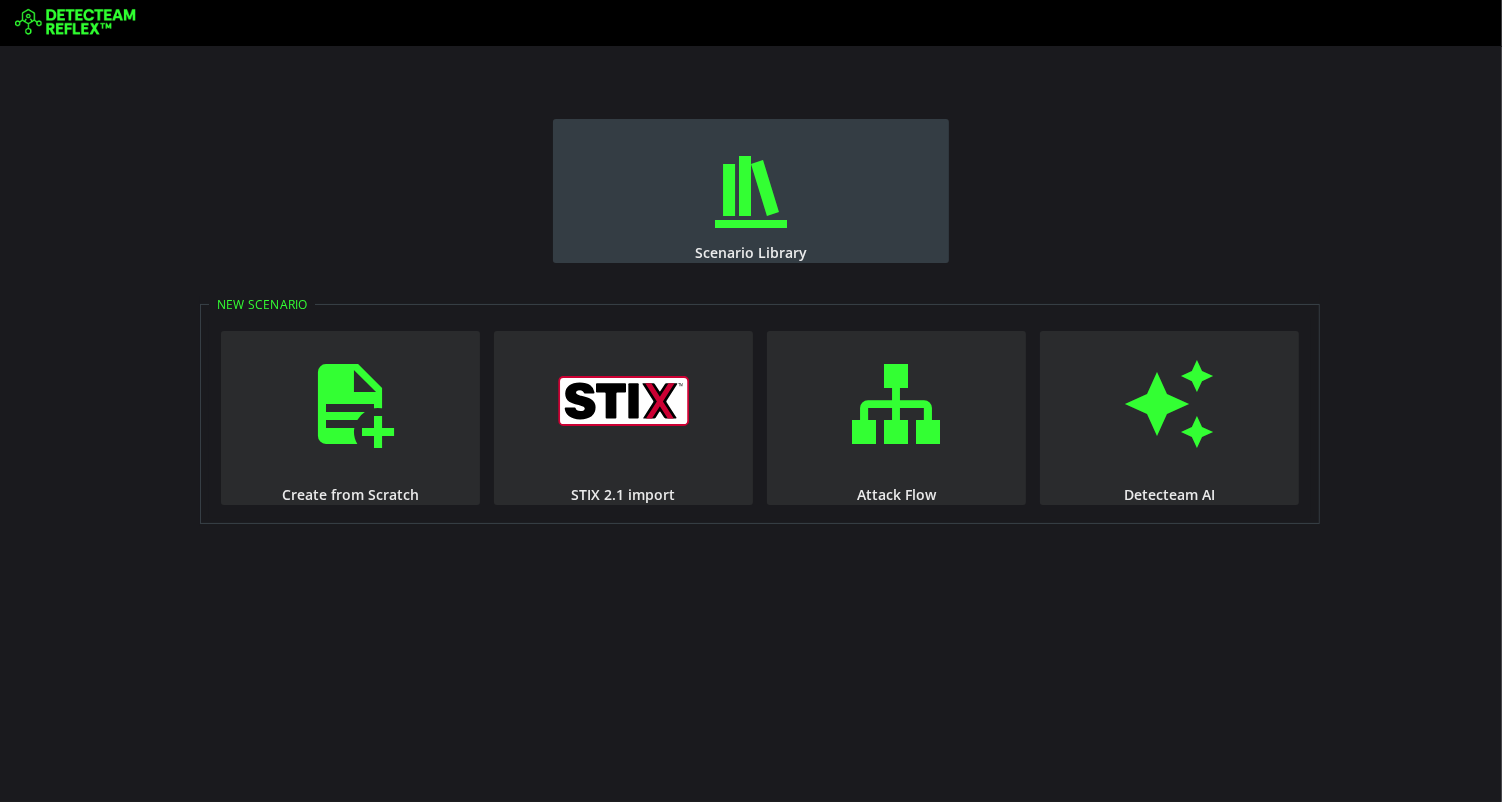 click at bounding box center [751, 192] 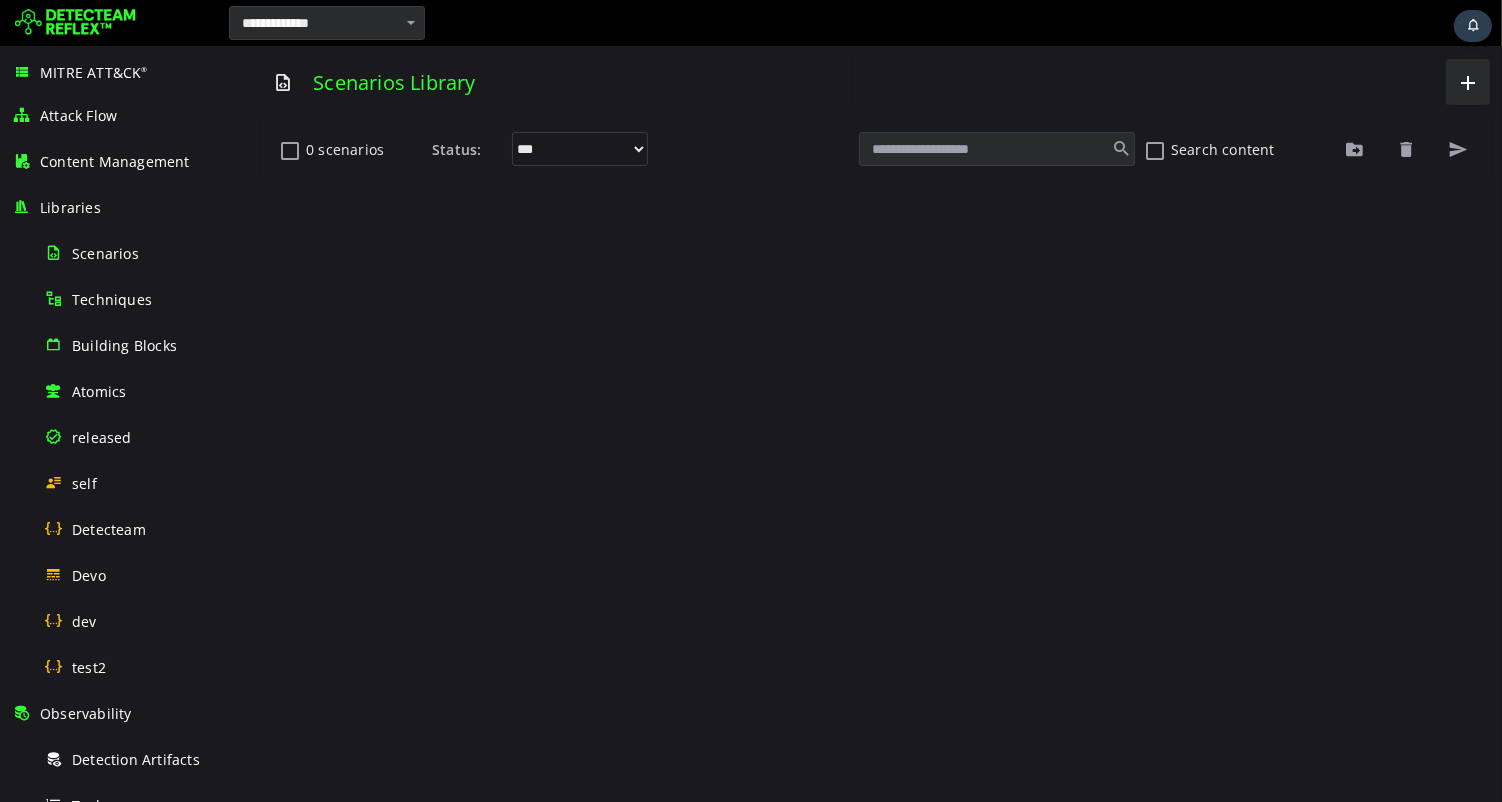 scroll, scrollTop: 0, scrollLeft: 0, axis: both 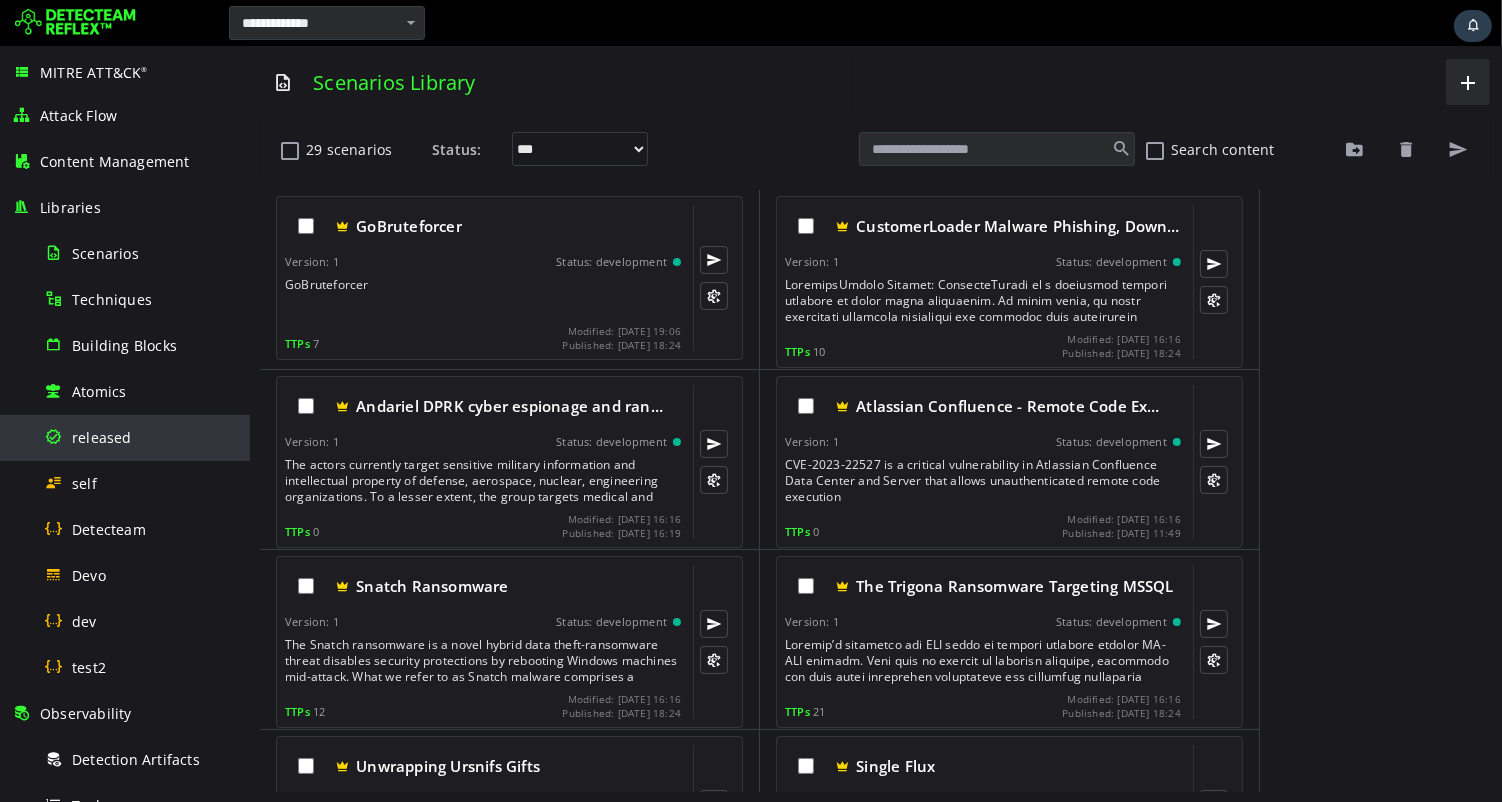 click on "released" at bounding box center [102, 437] 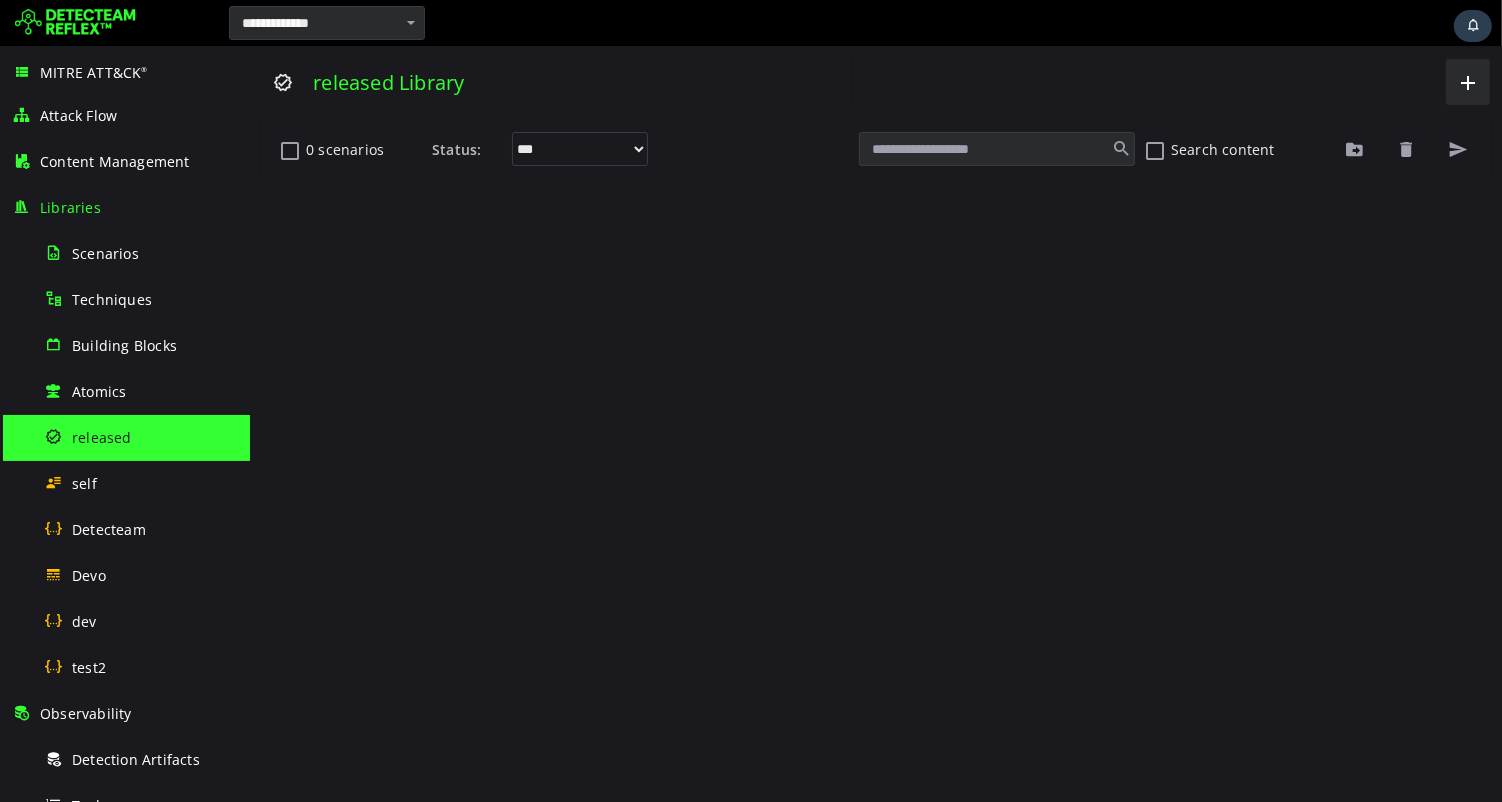 scroll, scrollTop: 0, scrollLeft: 0, axis: both 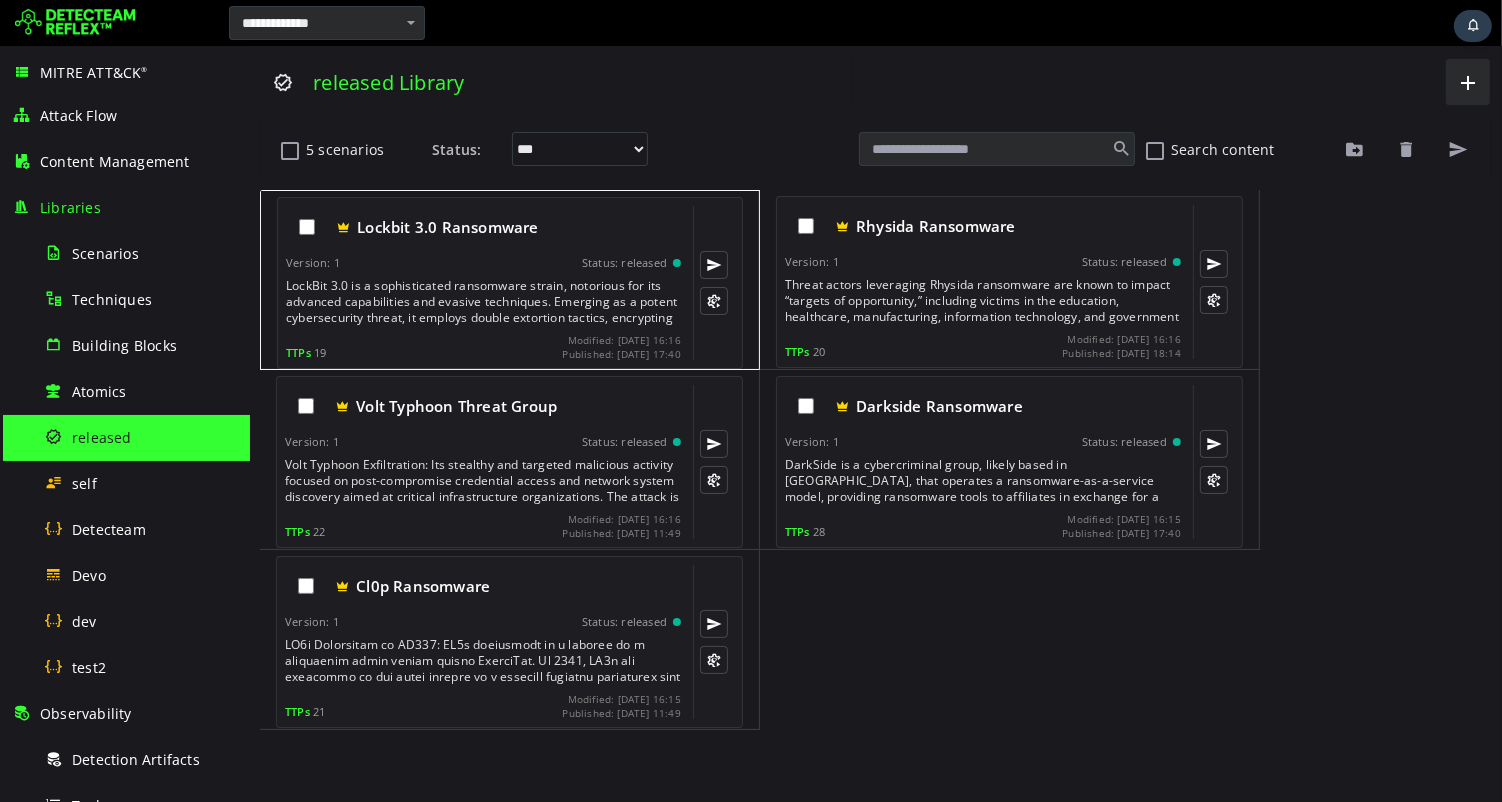 click on "Lockbit 3.0 Ransomware
Version: 1
Status: released
TTPs
19
Modified: 2025-06-30 16:16
Published: 2025-01-15 17:40" at bounding box center (482, 283) 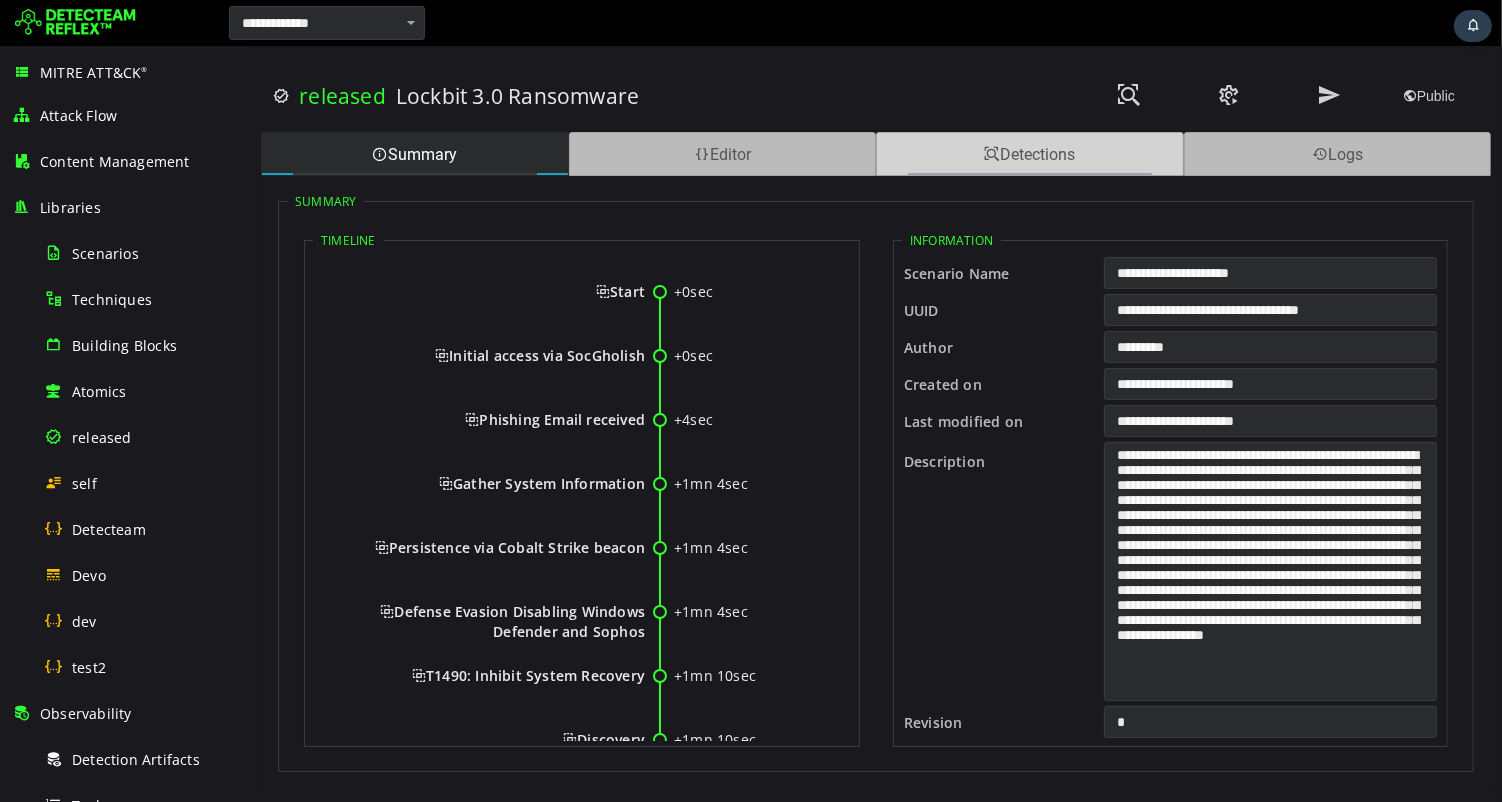 scroll, scrollTop: 0, scrollLeft: 0, axis: both 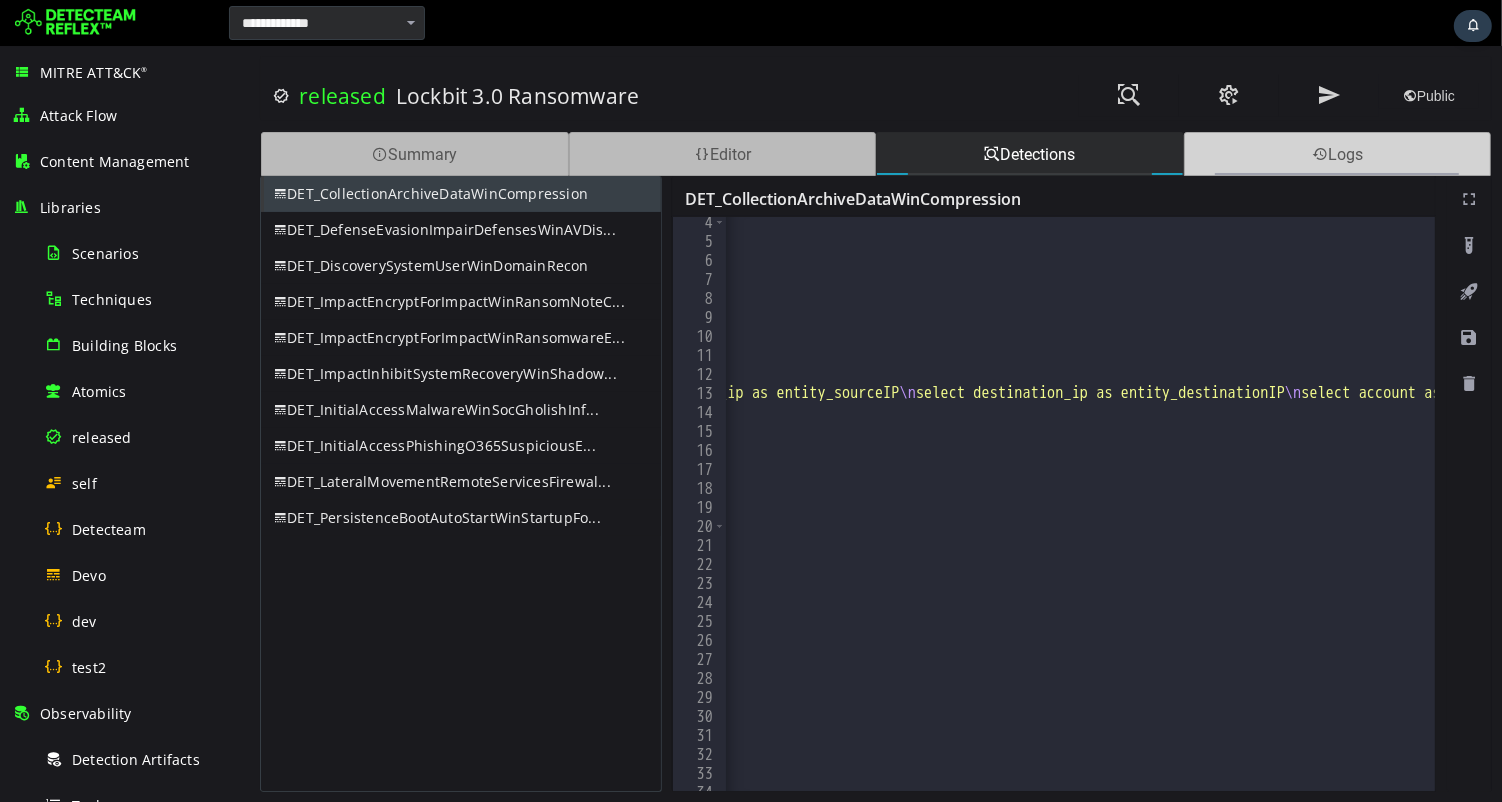 click on "Logs" at bounding box center (1337, 154) 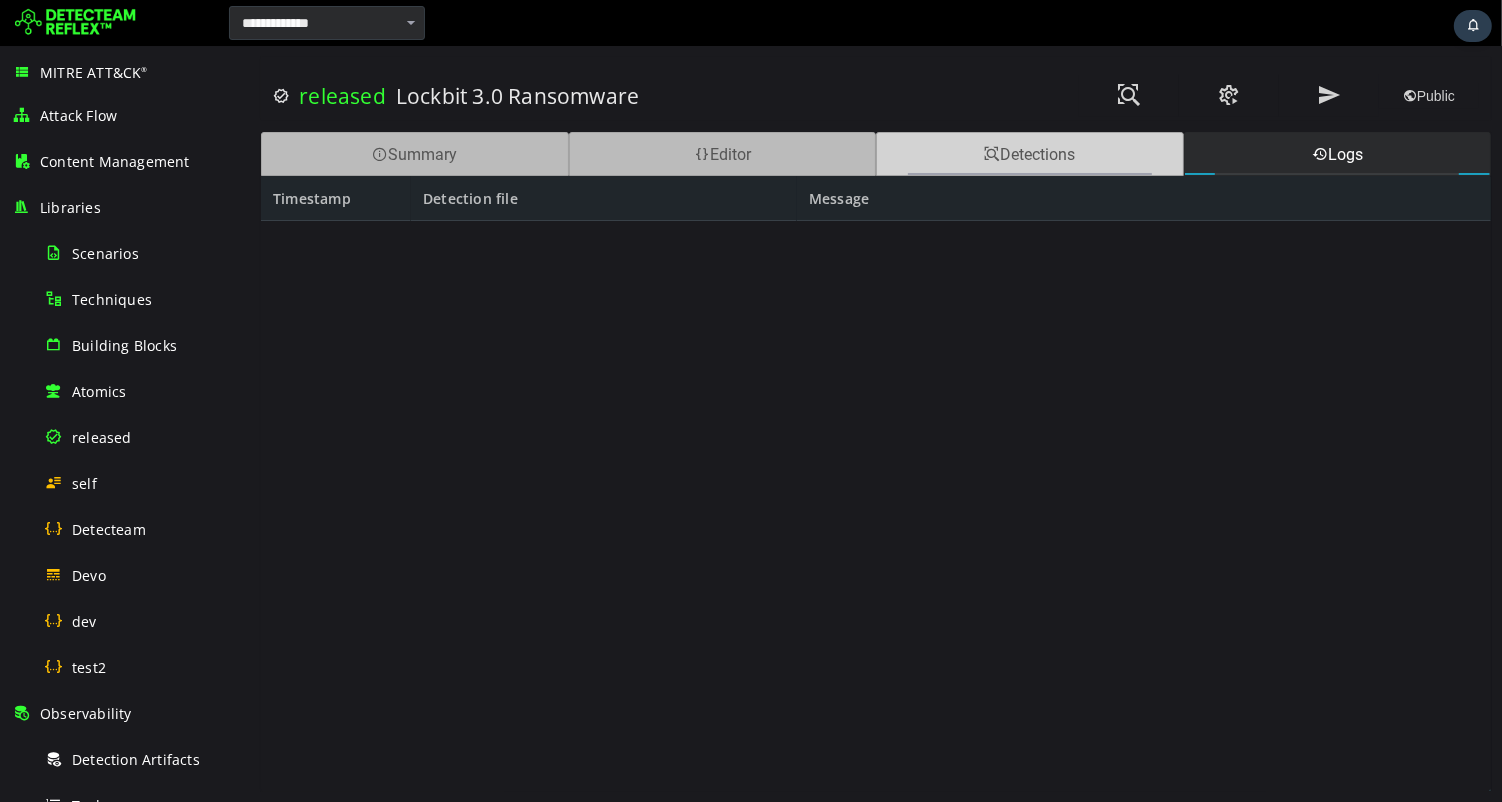 click at bounding box center [991, 154] 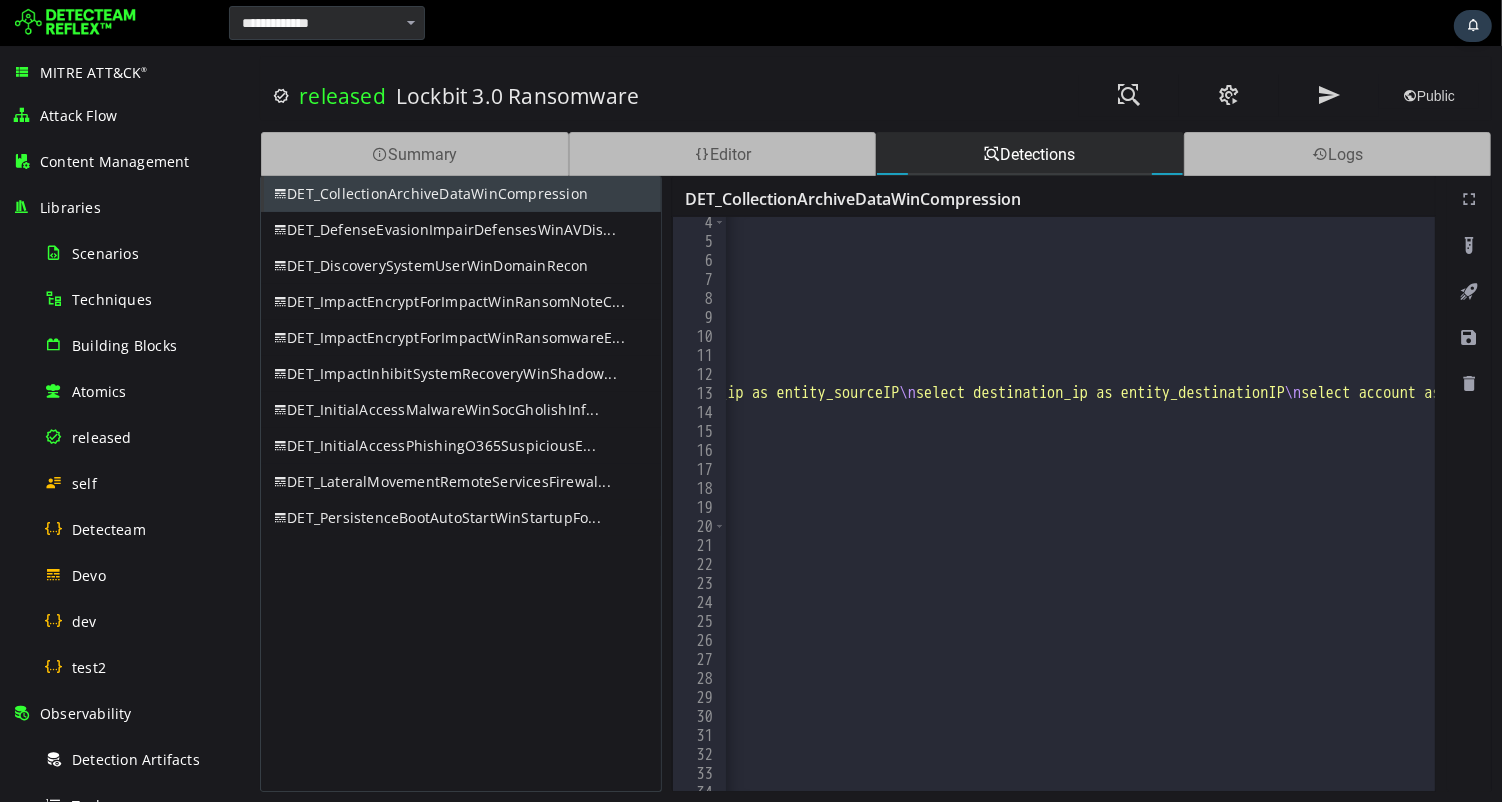 click on "DET_CollectionArchiveDataWinCompression" at bounding box center [460, 194] 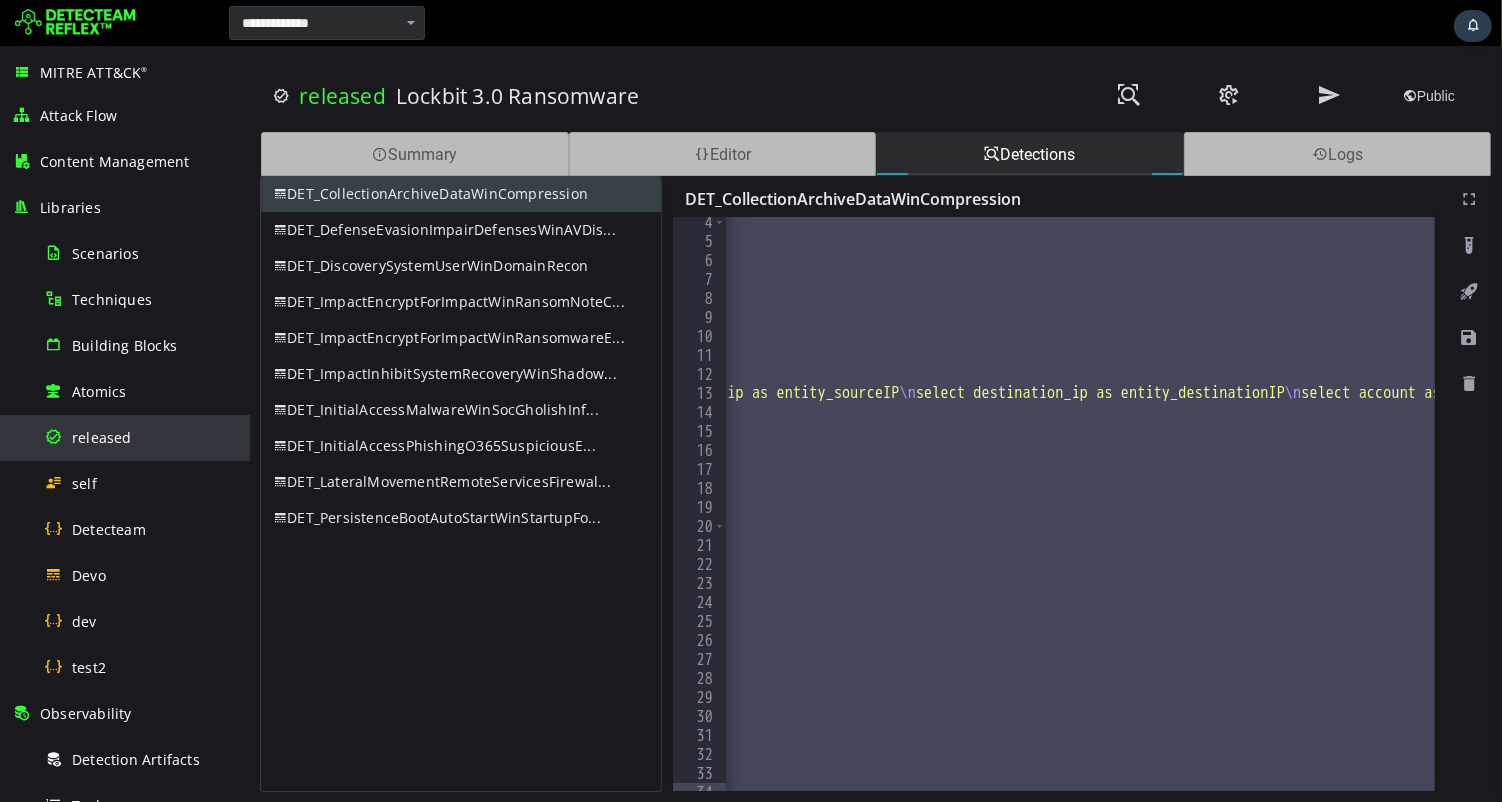 click on "released" at bounding box center [102, 437] 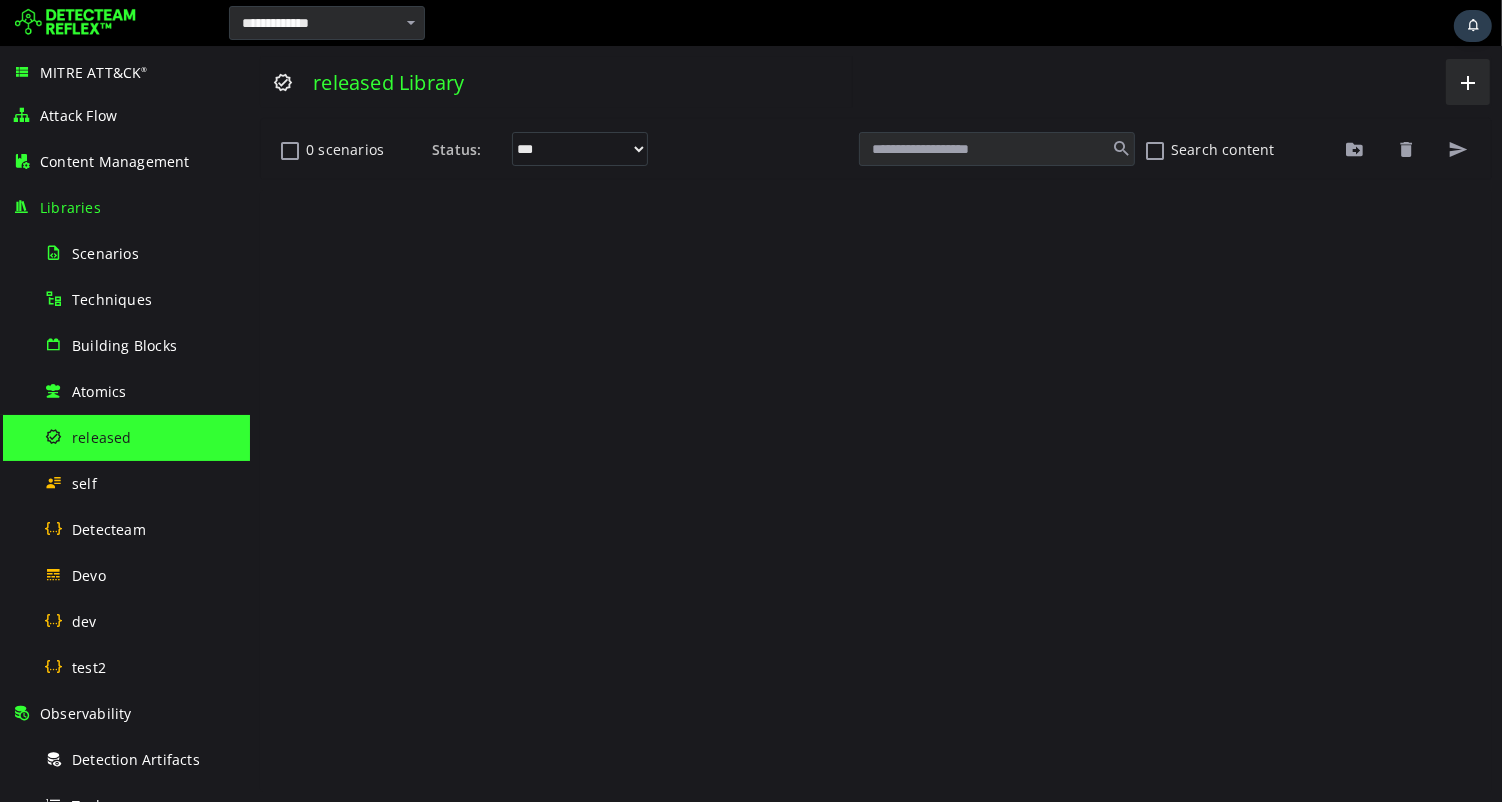 scroll, scrollTop: 0, scrollLeft: 0, axis: both 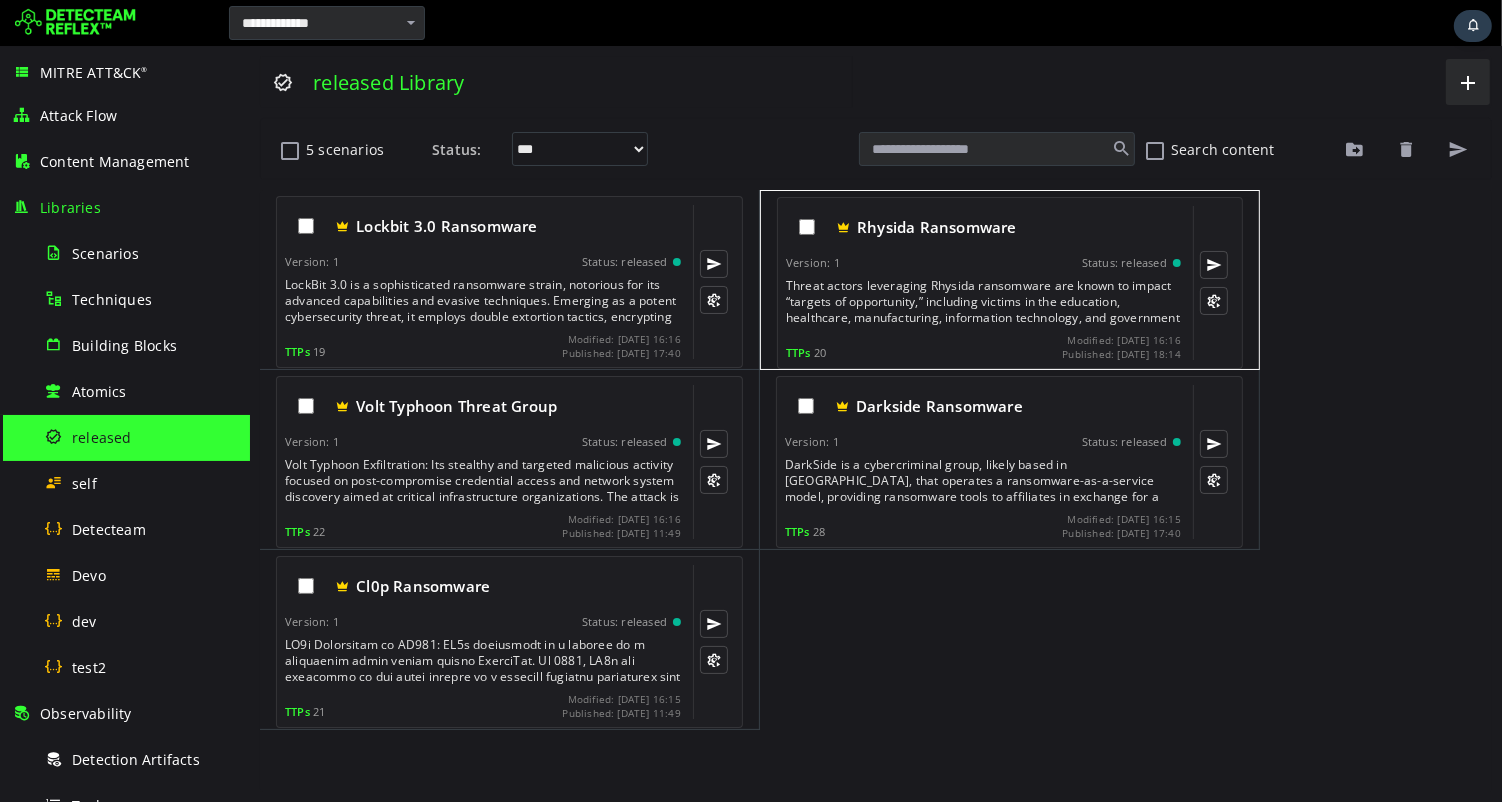 click on "Threat actors leveraging Rhysida ransomware are known to impact “targets of opportunity,” including victims in the education, healthcare, manufacturing, information technology, and government sectors. Open source reporting details similarities between Vice Society (DEV-0832) activity and the actors observed deploying Rhysida ransomware. Additionally, open source reporting has confirmed observed instances of Rhysida actors operating in a ransomware-as-a-service (RaaS) capacity, where ransomware tools and infrastructure are leased out in a profit-sharing model. Any ransoms paid are then split between the group and the affiliates." at bounding box center [984, 302] 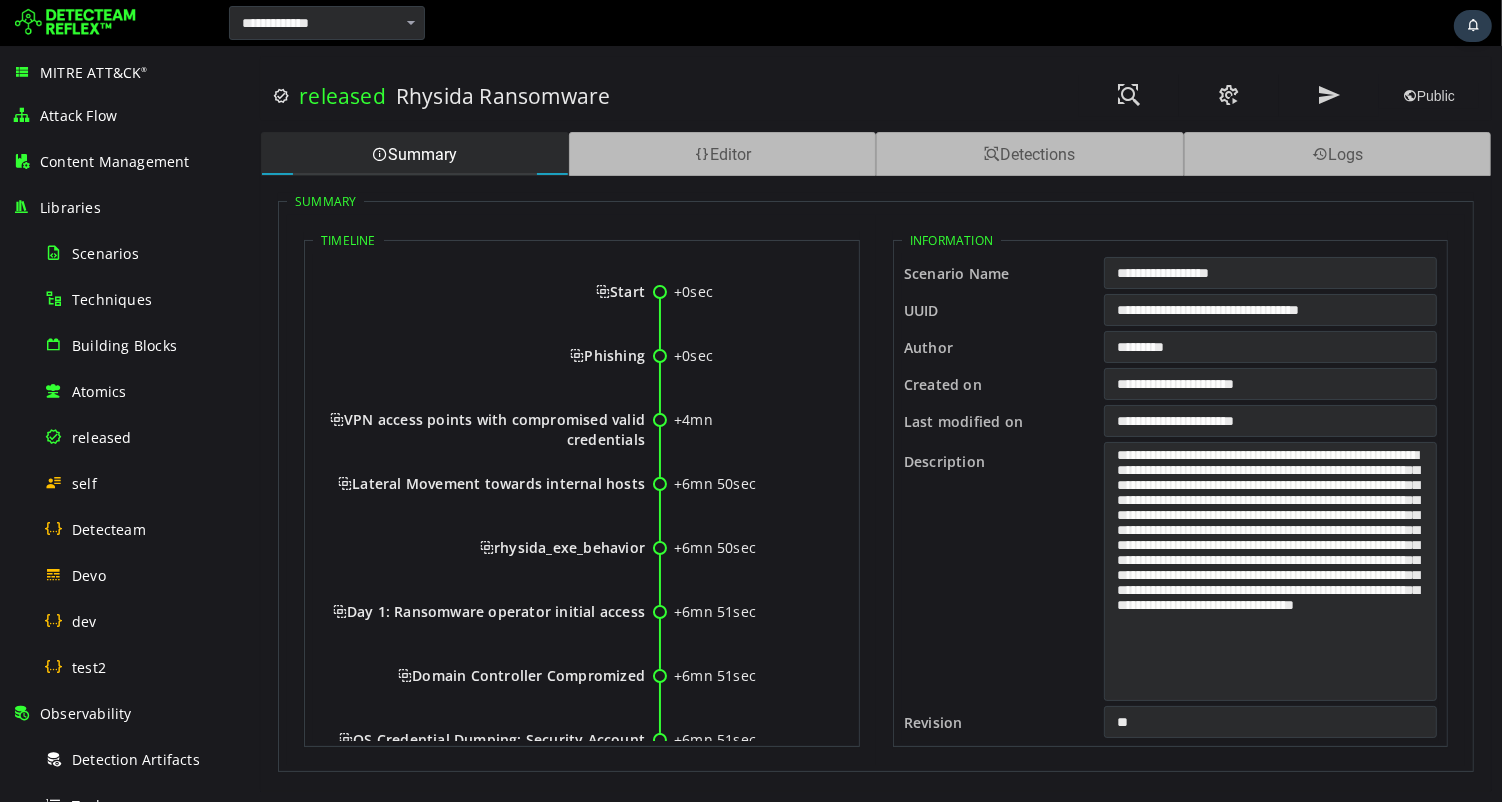 scroll, scrollTop: 0, scrollLeft: 0, axis: both 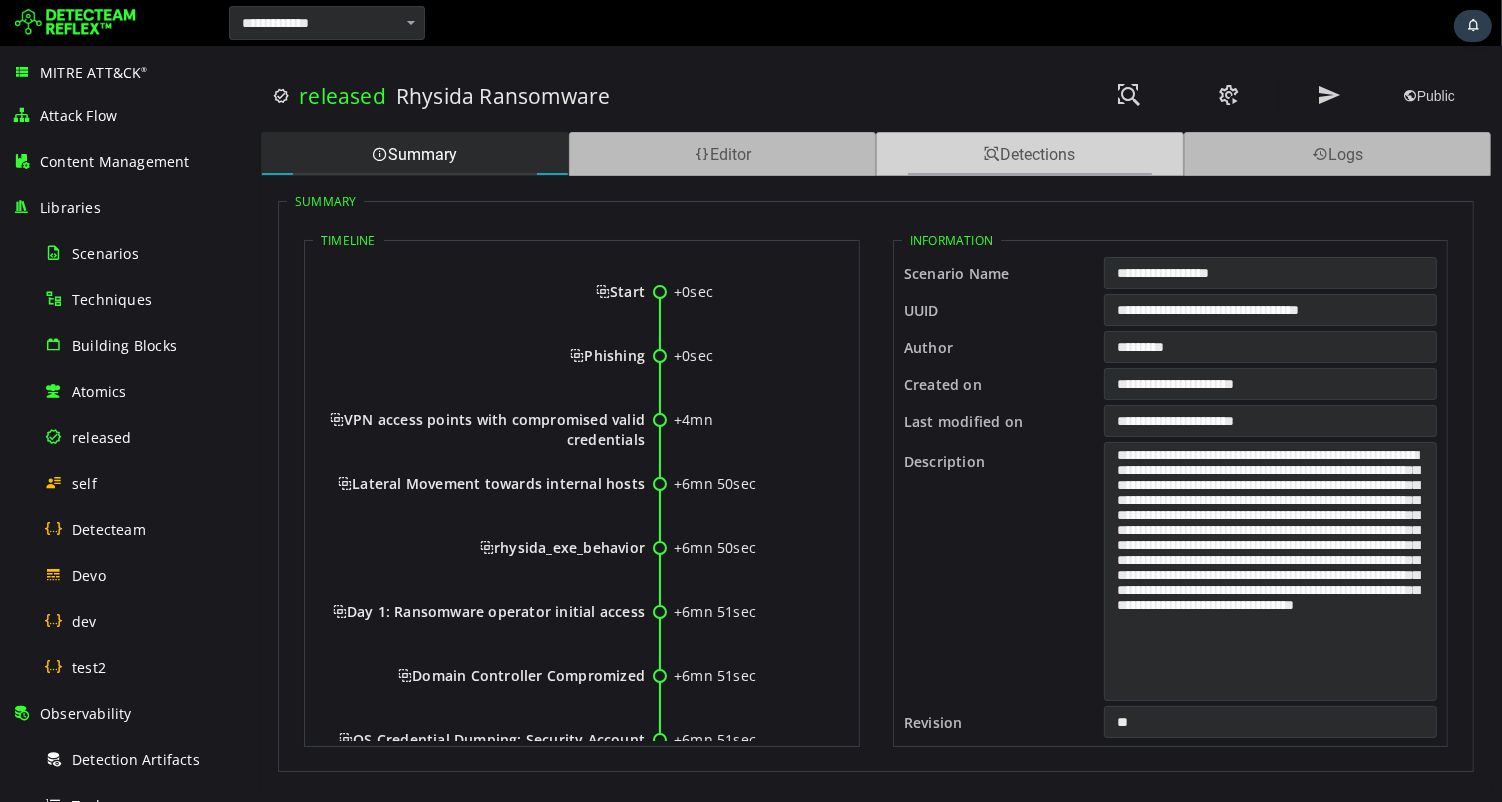 click on "Detections" at bounding box center (1029, 154) 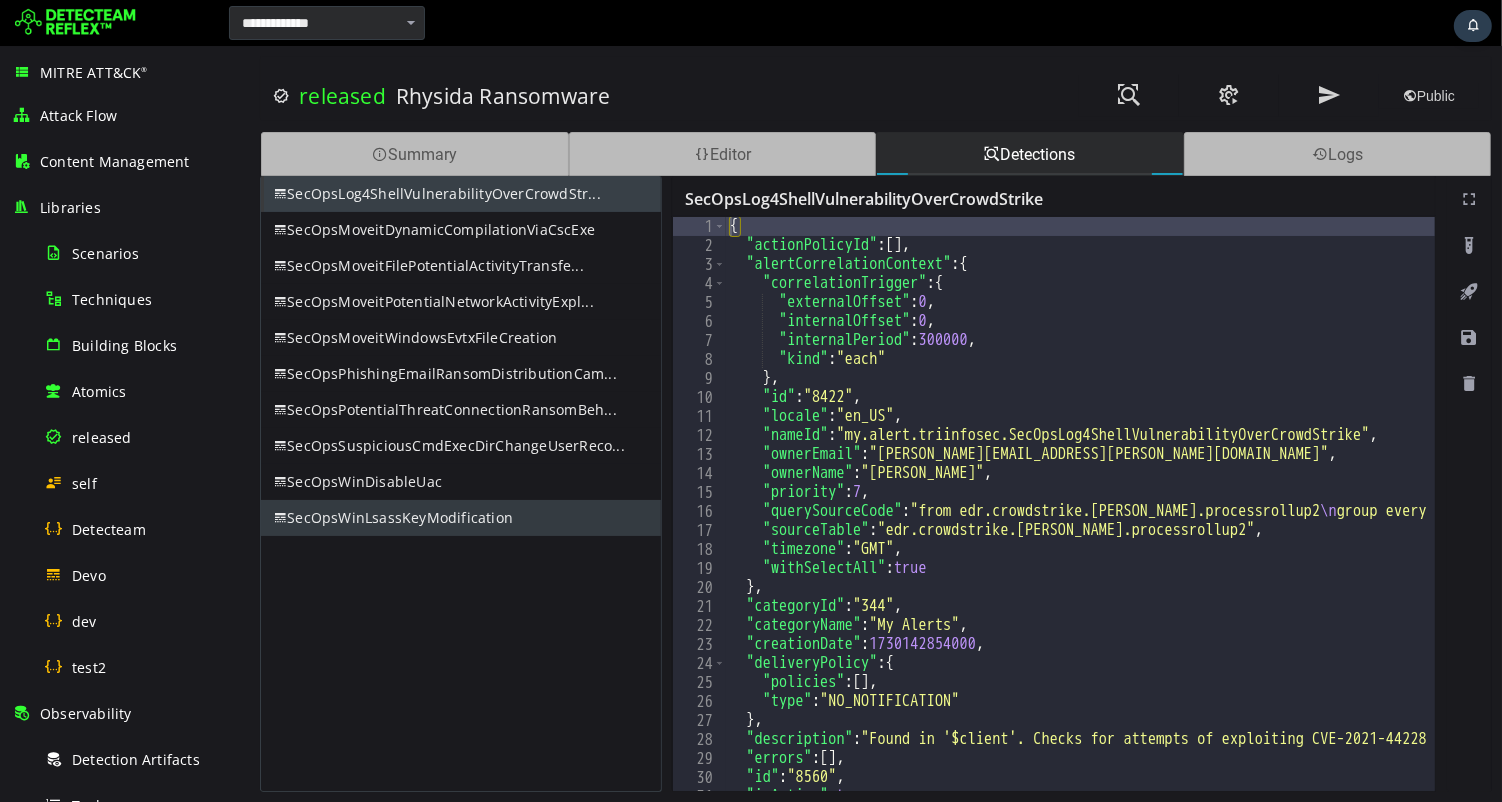 click on "SecOpsWinLsassKeyModification" at bounding box center (460, 518) 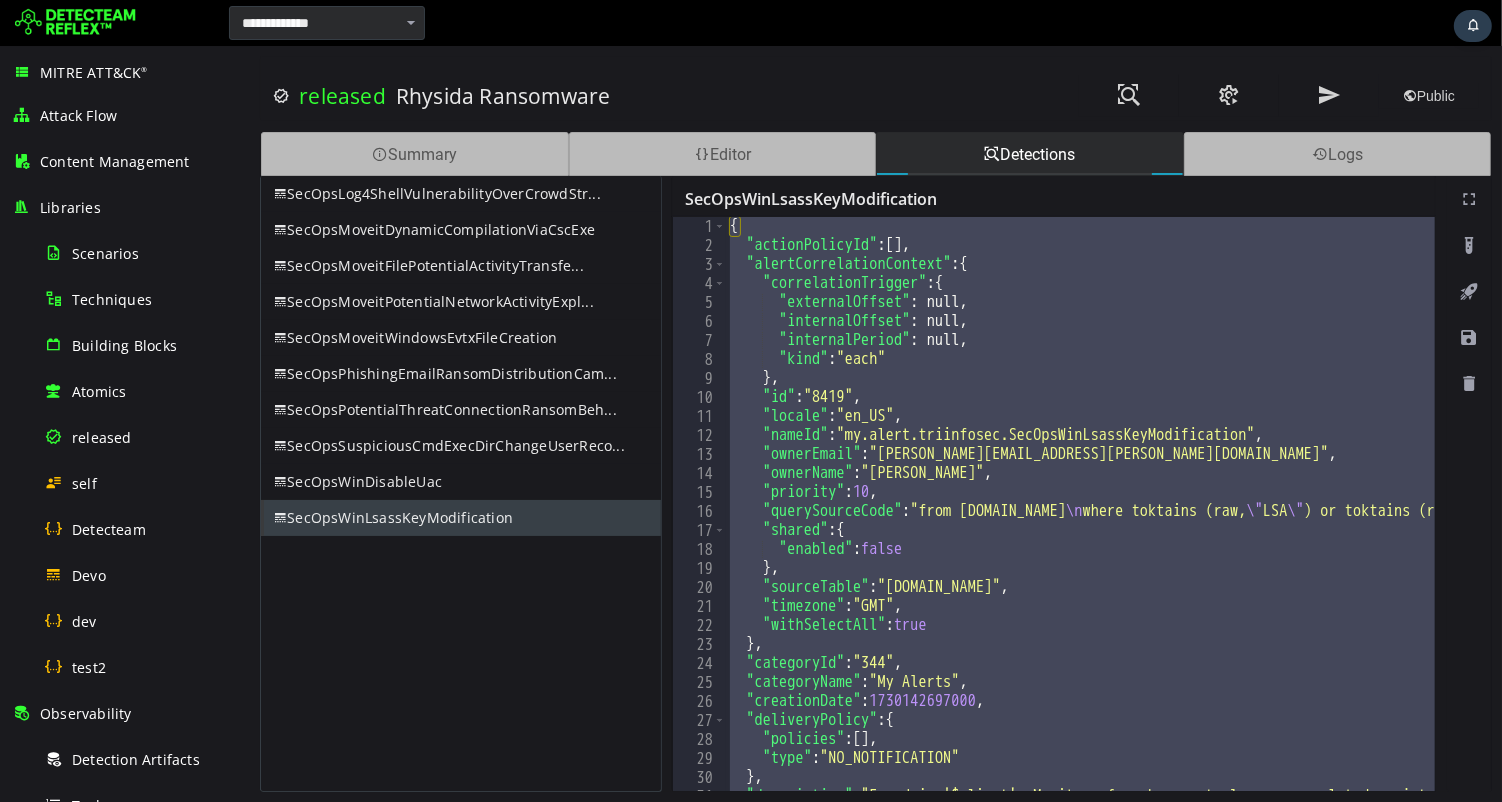 scroll, scrollTop: 0, scrollLeft: 142, axis: horizontal 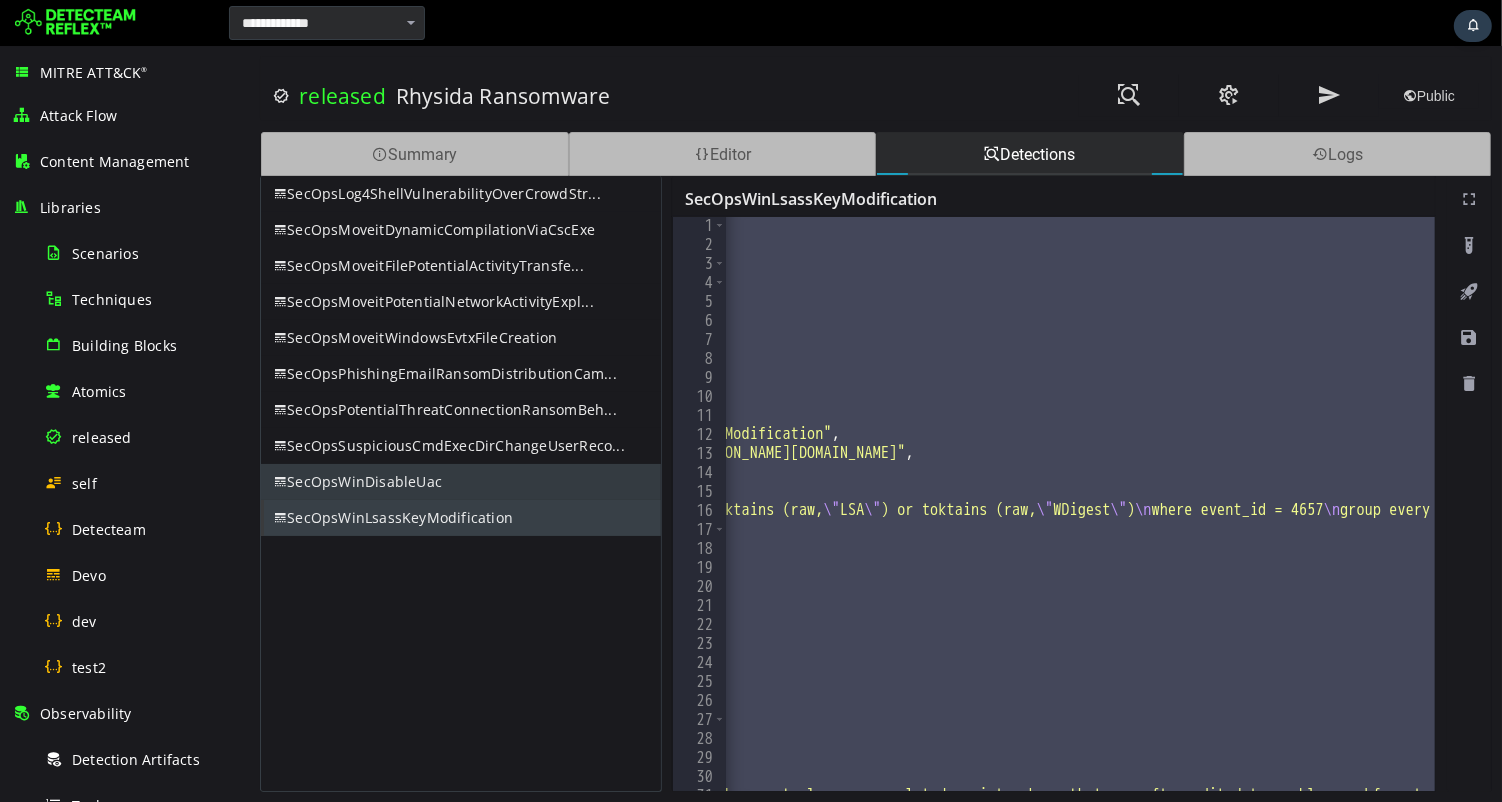 click on "SecOpsWinDisableUac" at bounding box center [460, 482] 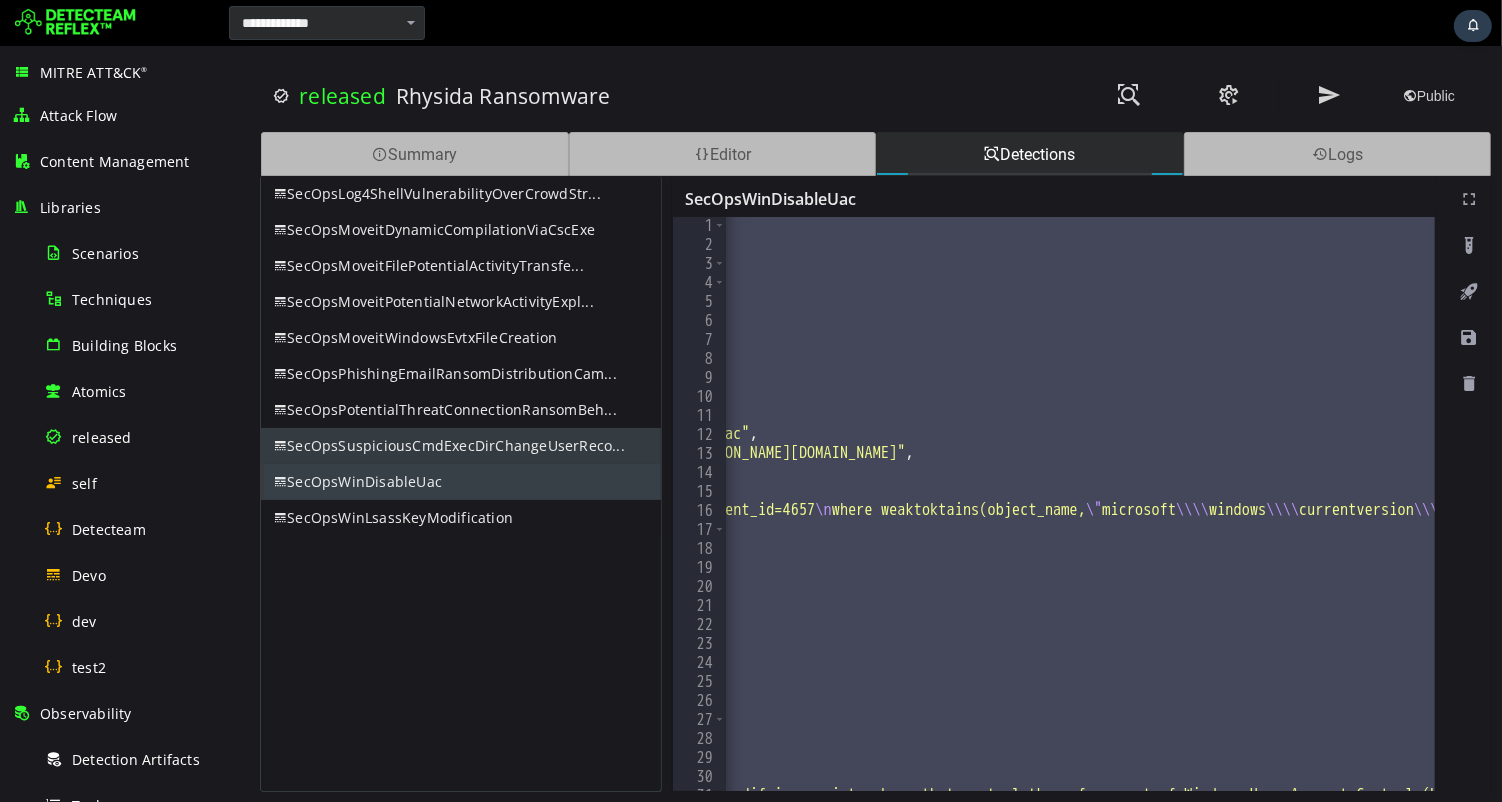 click on "SecOpsSuspiciousCmdExecDirChangeUserReco..." at bounding box center (460, 446) 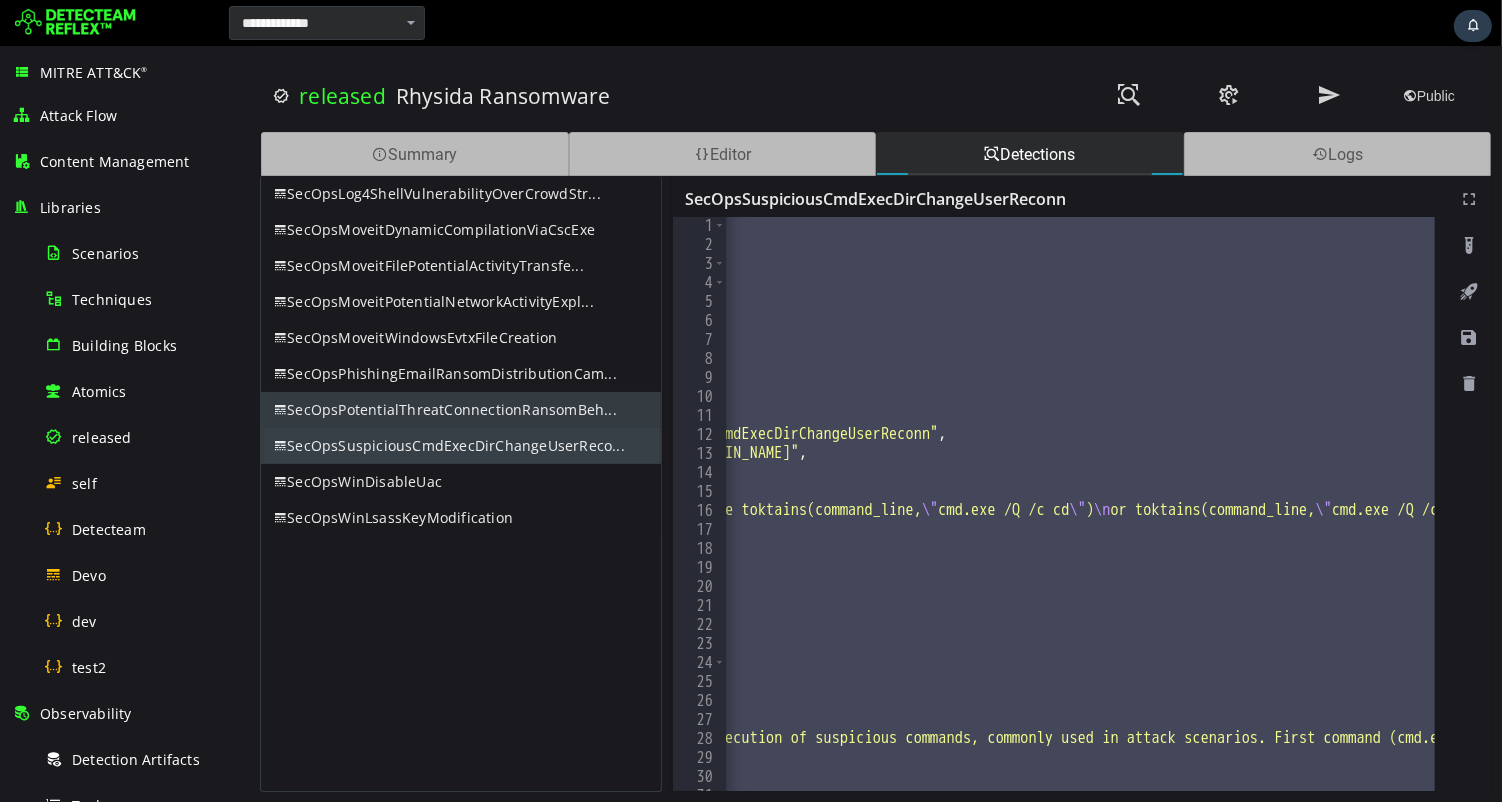 click on "SecOpsPotentialThreatConnectionRansomBeh..." at bounding box center (460, 410) 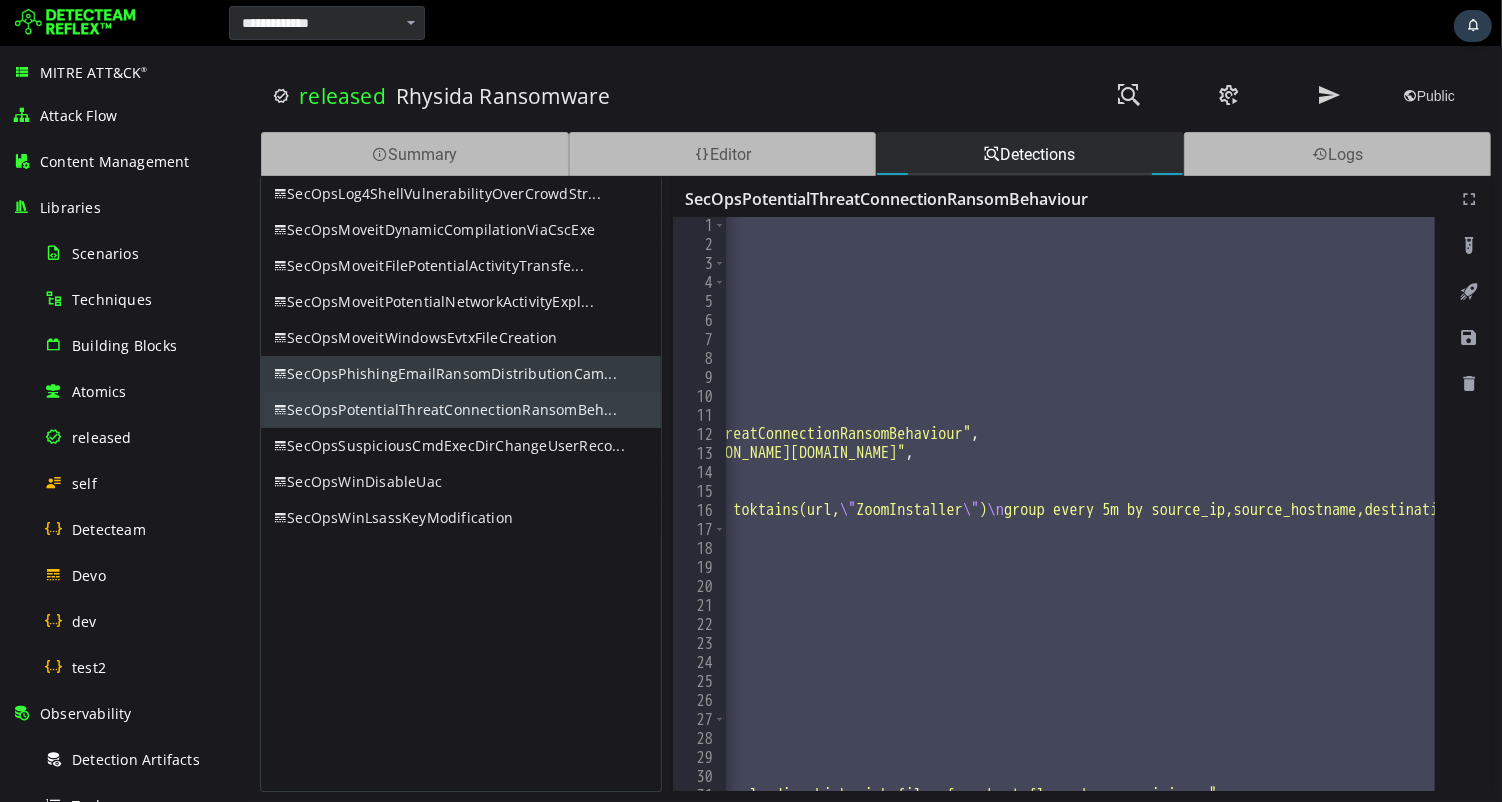 click on "SecOpsPhishingEmailRansomDistributionCam..." at bounding box center [460, 374] 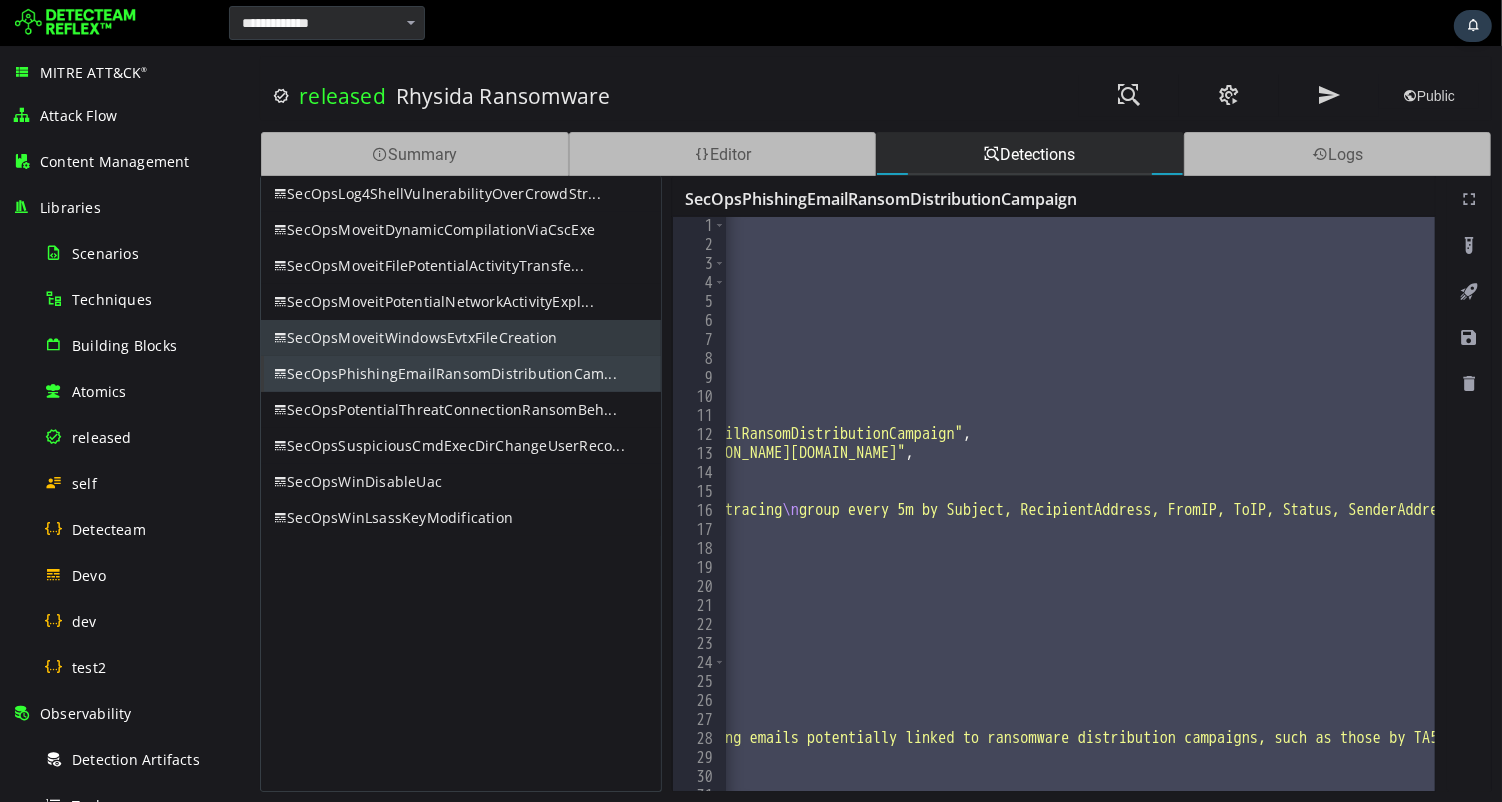 click on "SecOpsMoveitWindowsEvtxFileCreation" at bounding box center [460, 338] 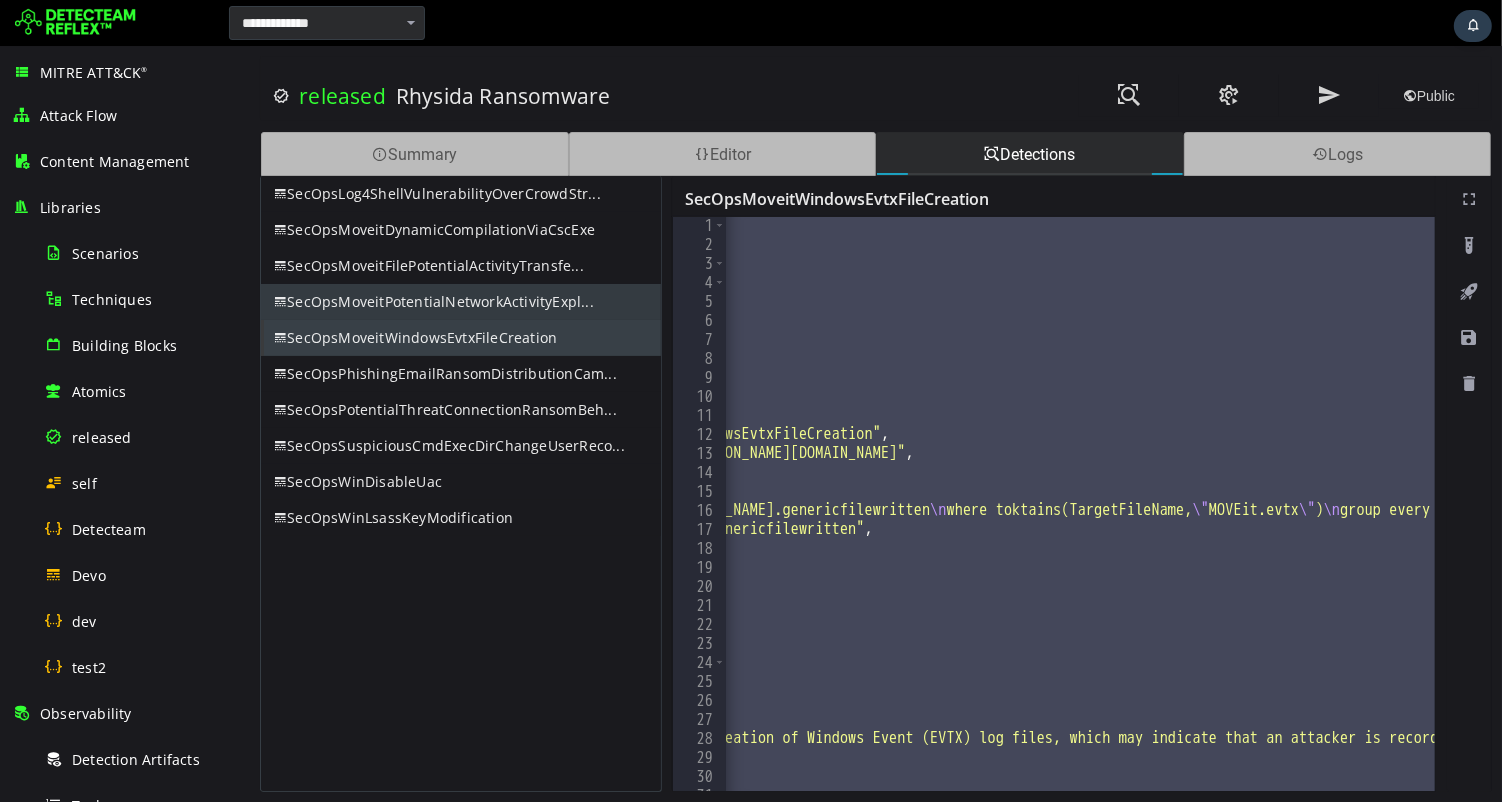 click on "SecOpsMoveitPotentialNetworkActivityExpl..." at bounding box center (460, 302) 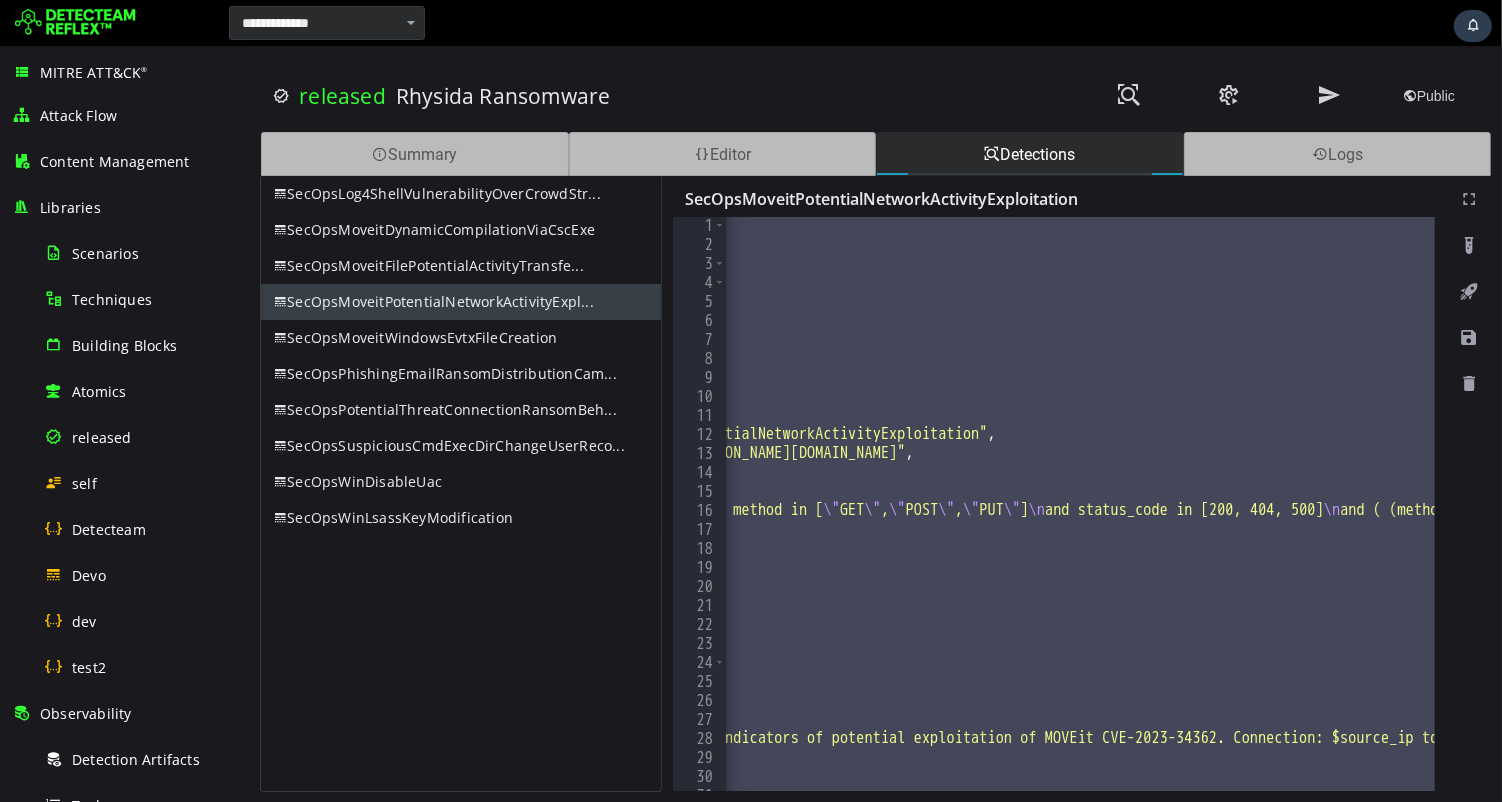 scroll, scrollTop: 0, scrollLeft: 370, axis: horizontal 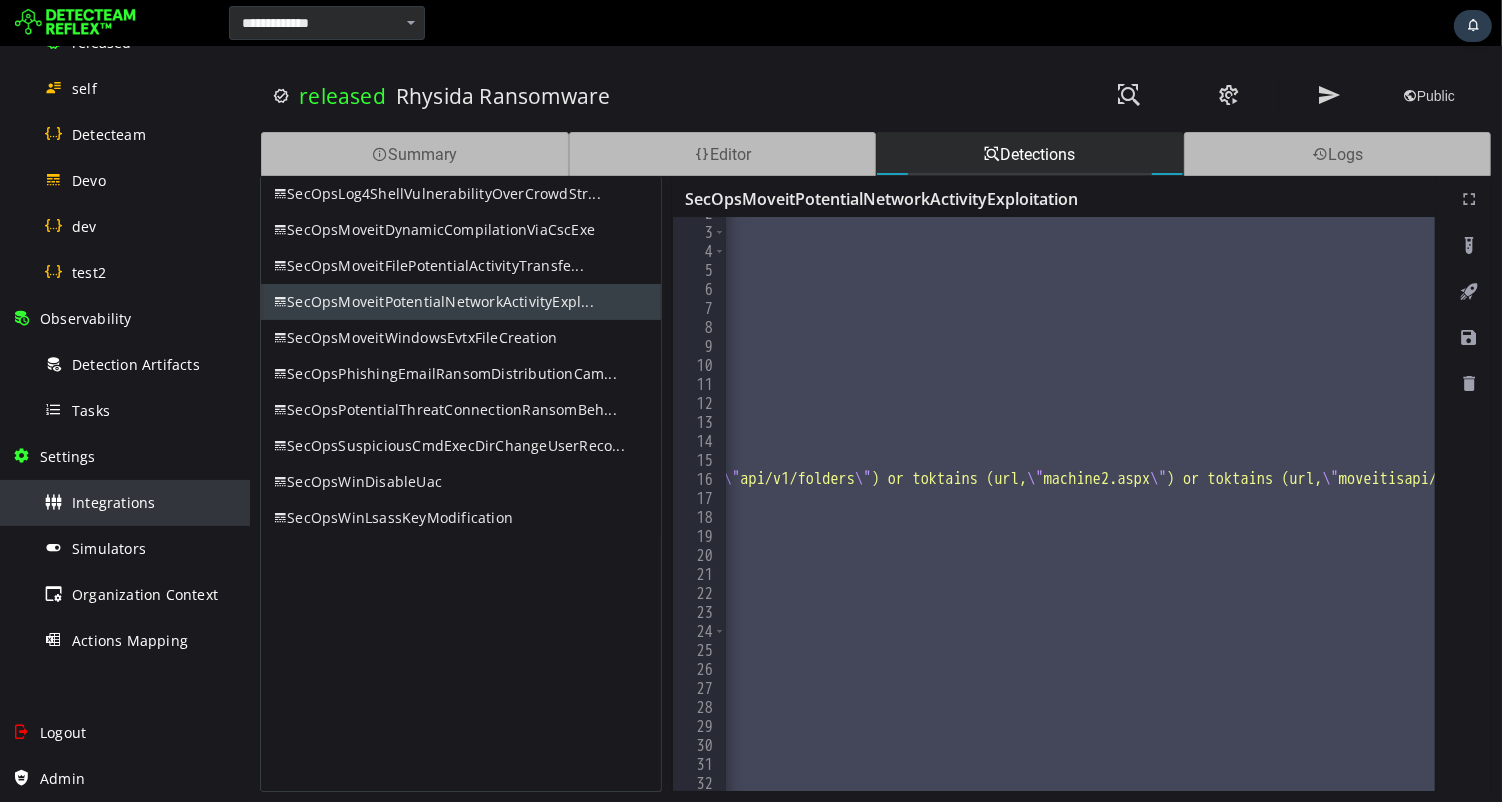 click on "Integrations" at bounding box center (113, 502) 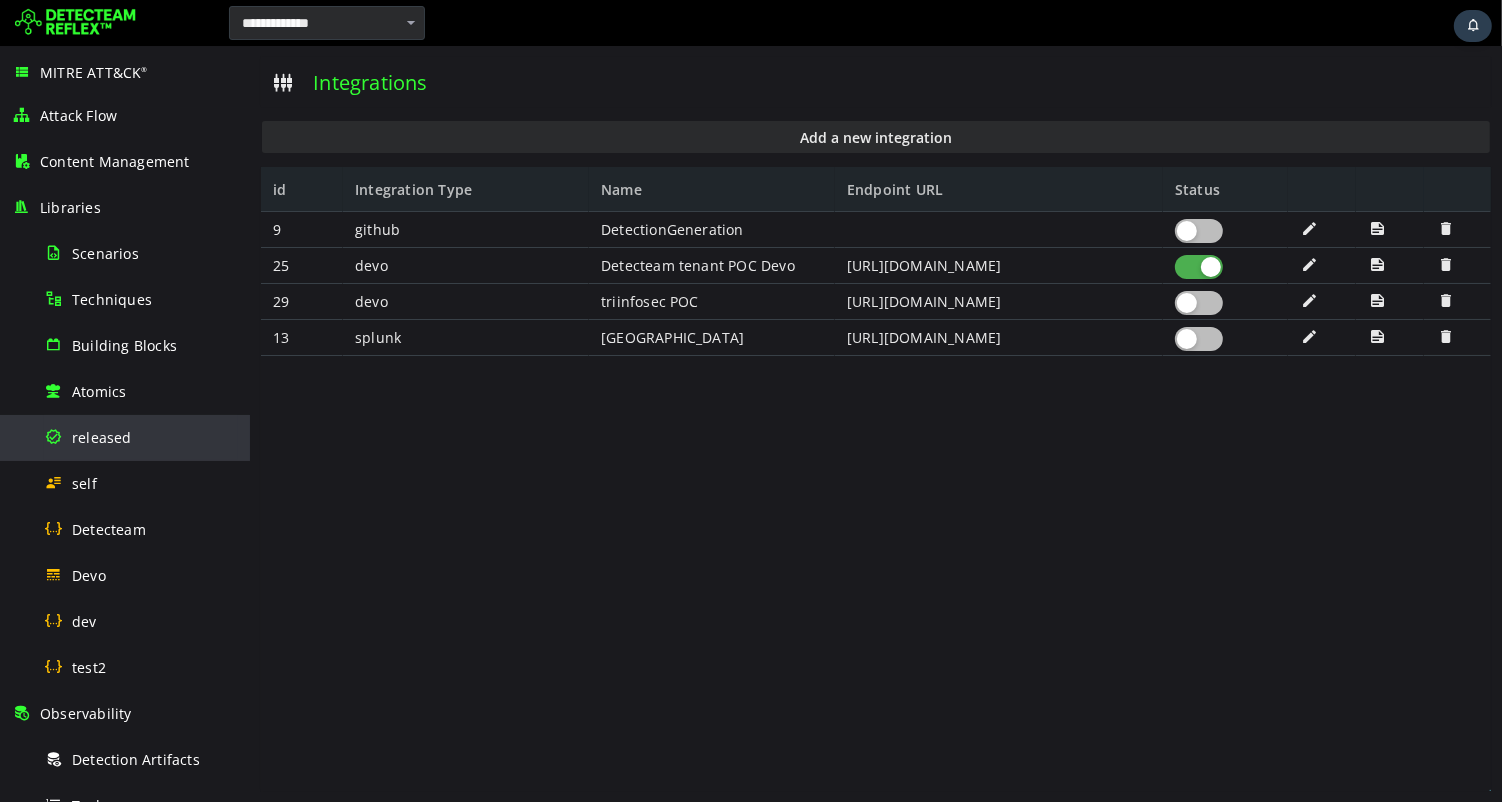 click on "released" at bounding box center [102, 437] 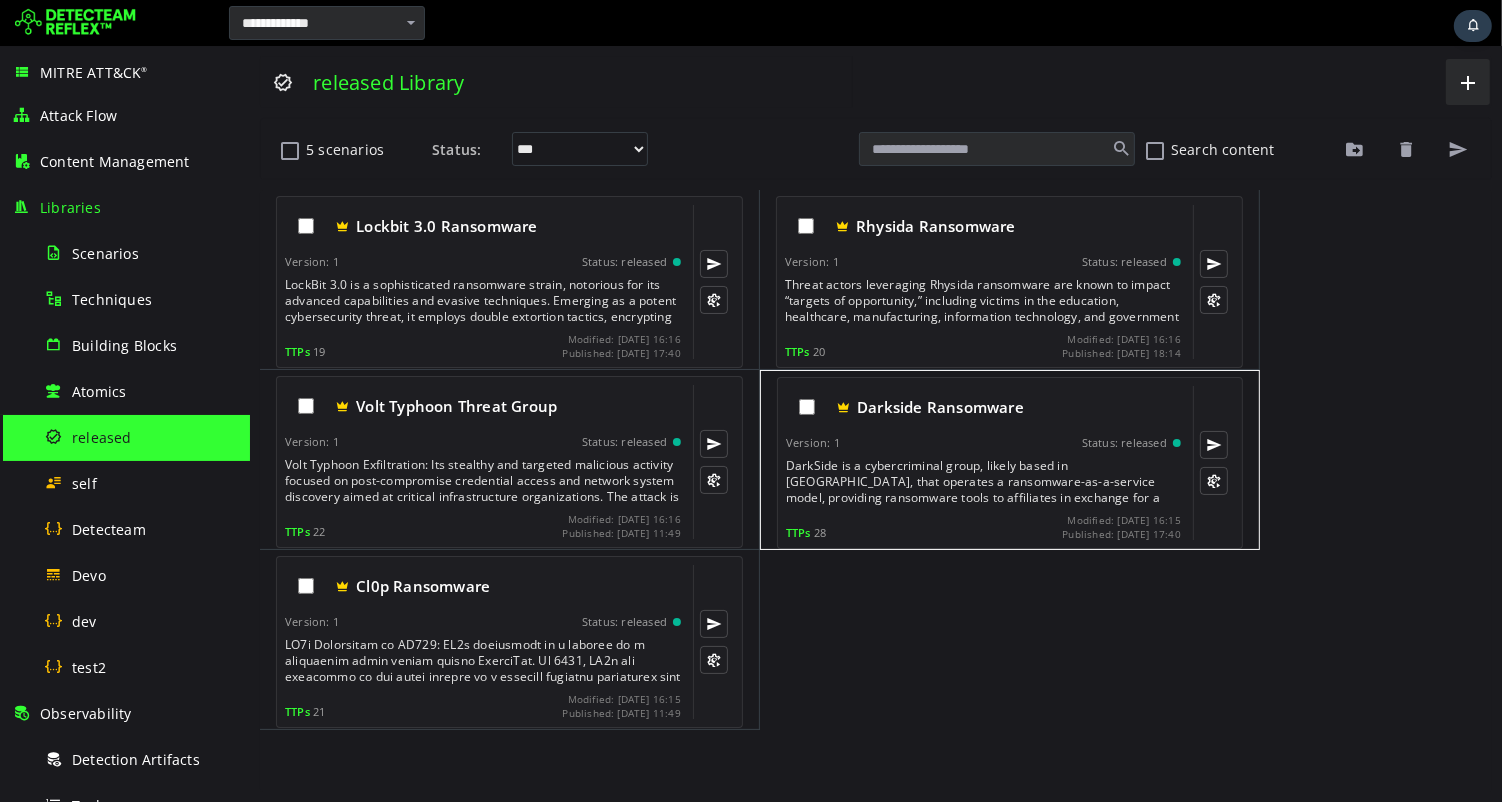 click on "Version: 1
Status: released" at bounding box center [982, 443] 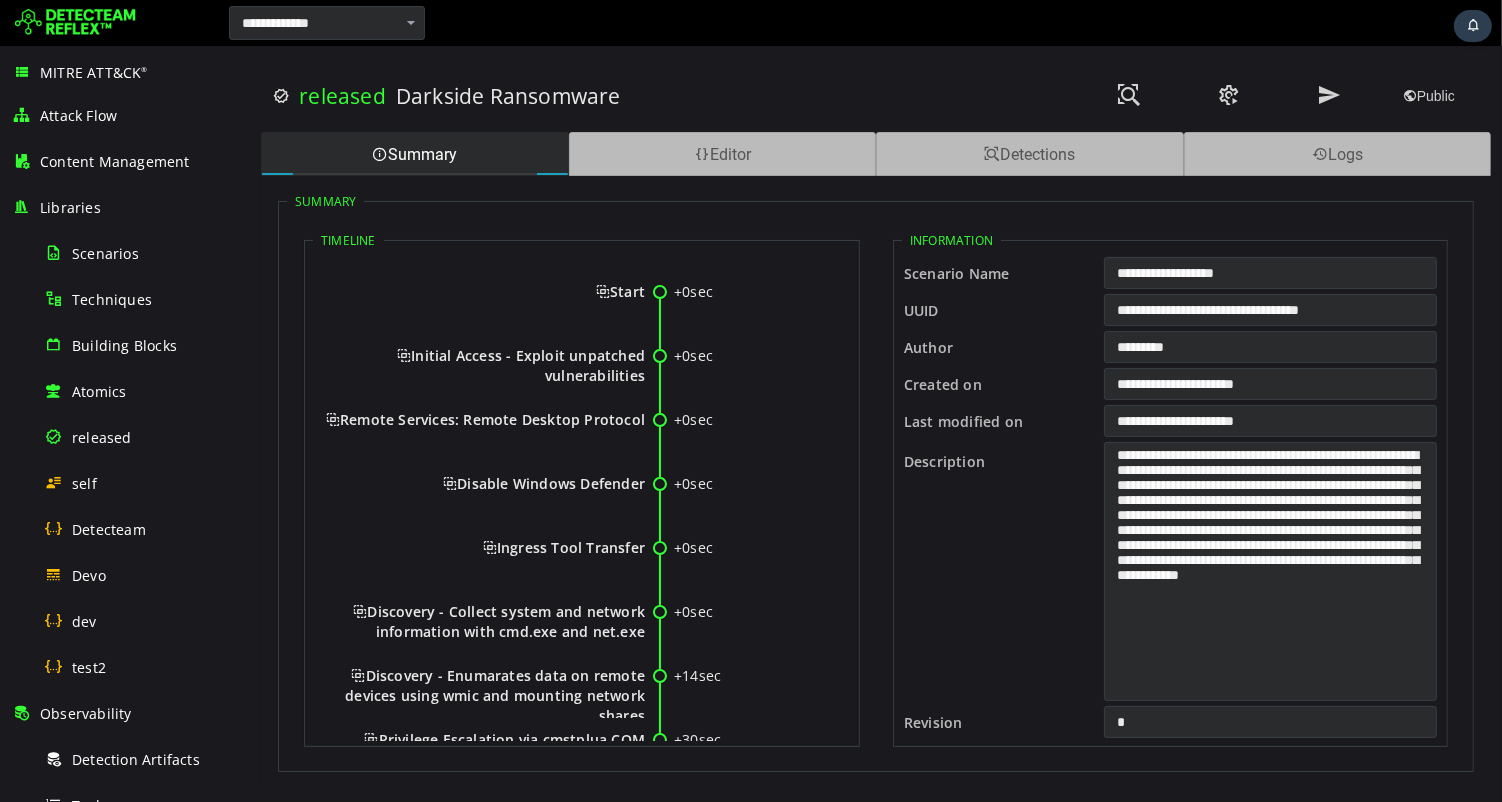 scroll, scrollTop: 0, scrollLeft: 0, axis: both 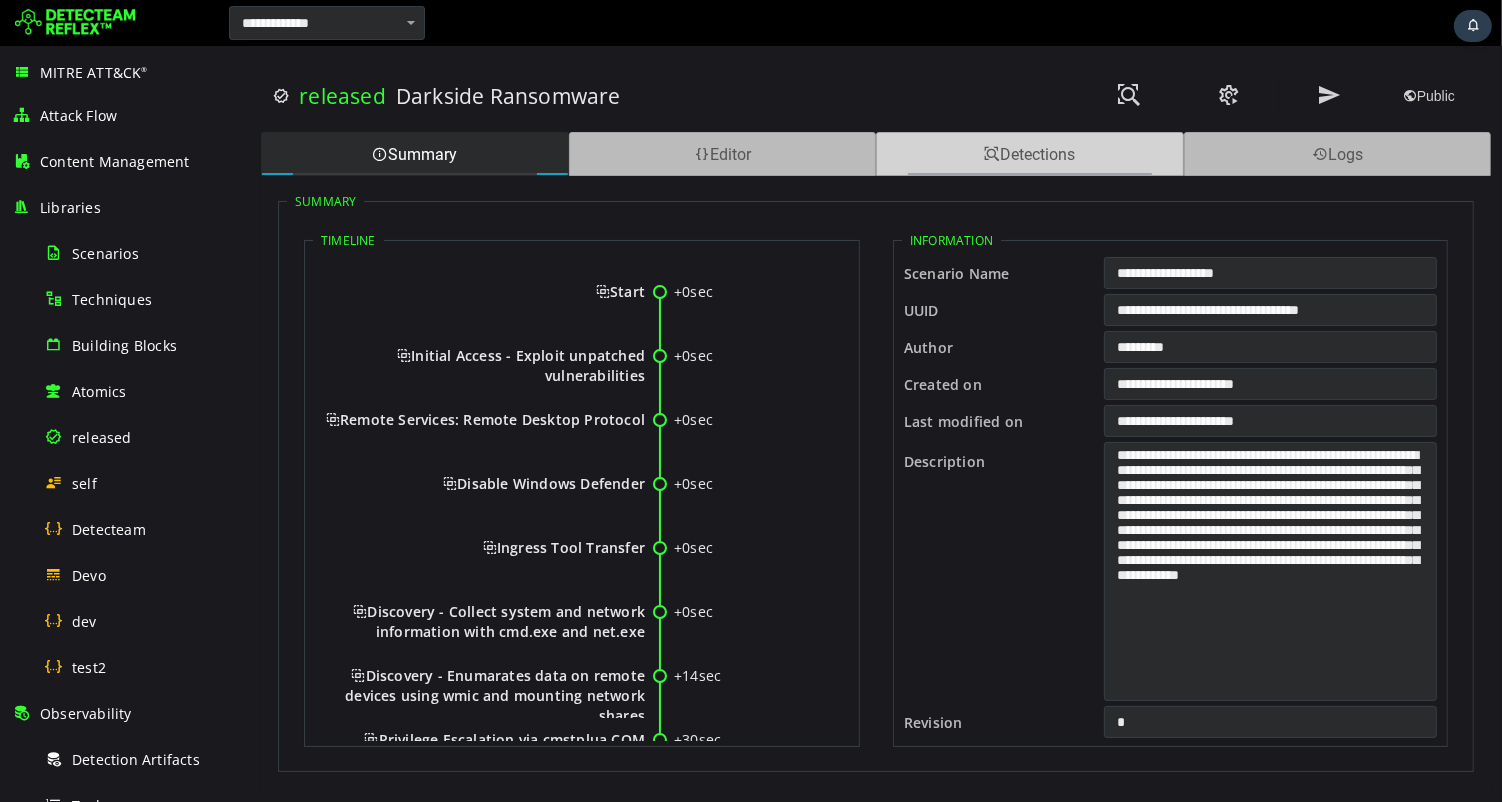 click on "Detections" at bounding box center [1029, 154] 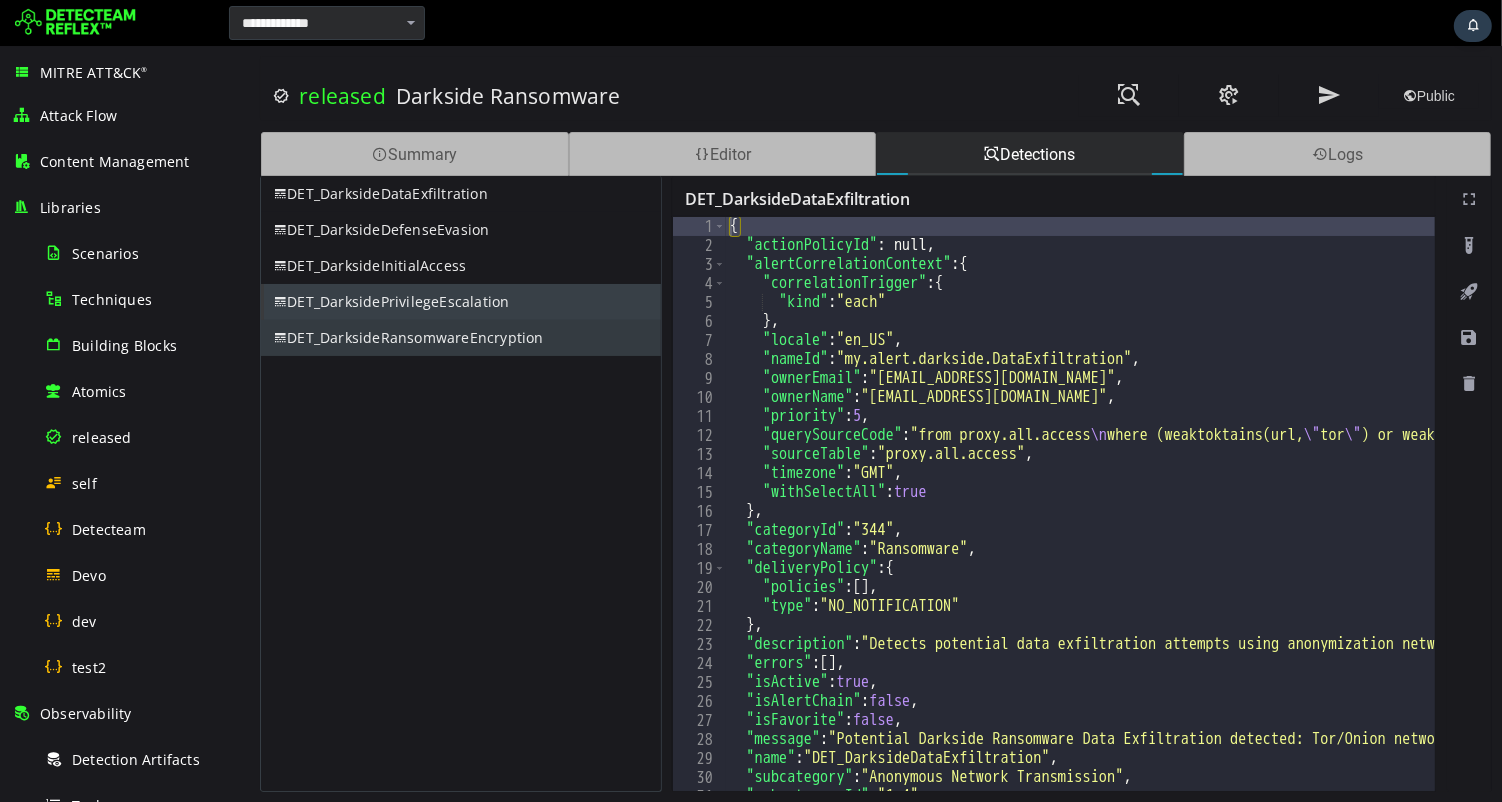 click on "DET_DarksideRansomwareEncryption" at bounding box center (460, 338) 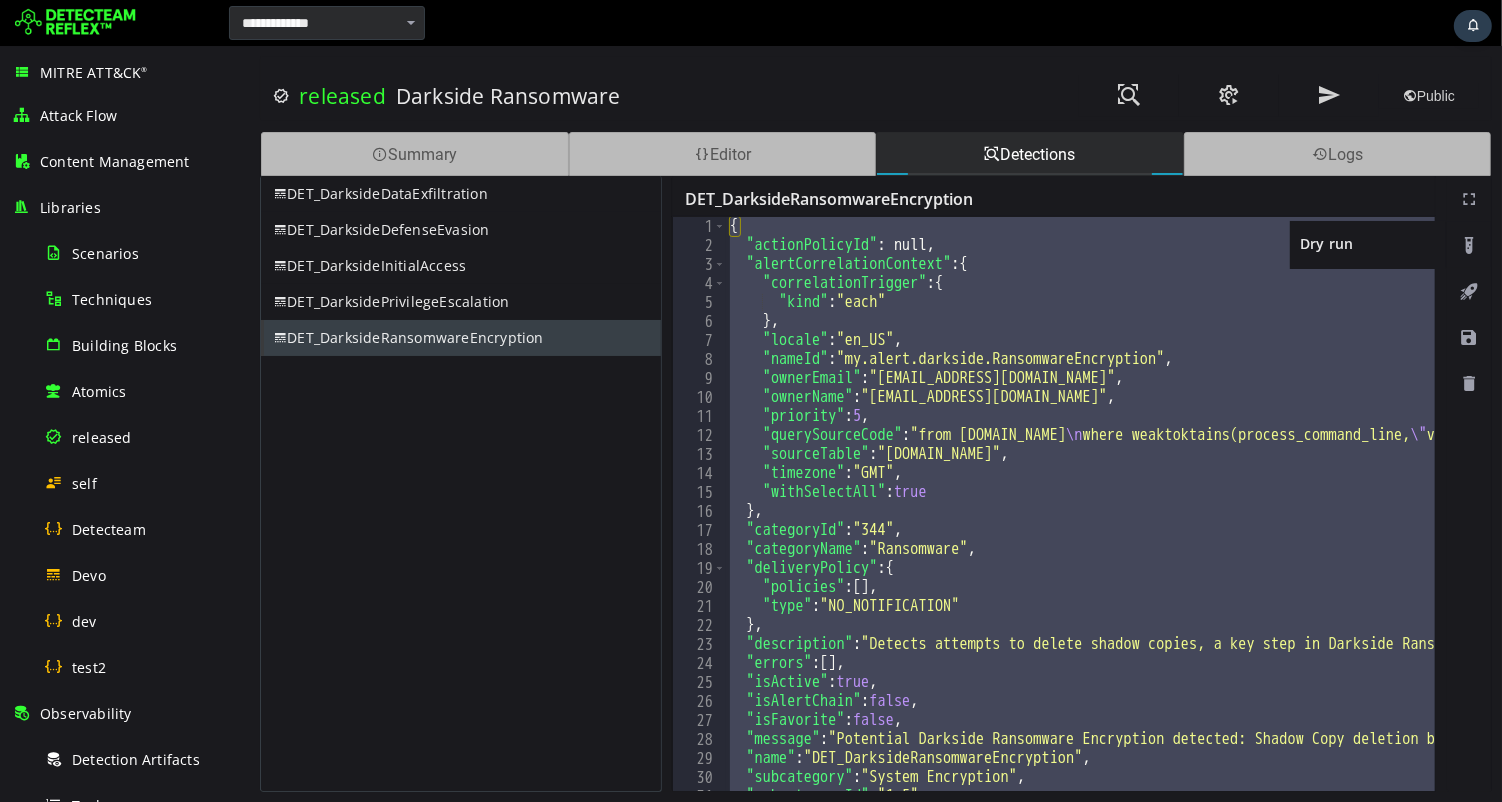 click at bounding box center [1468, 246] 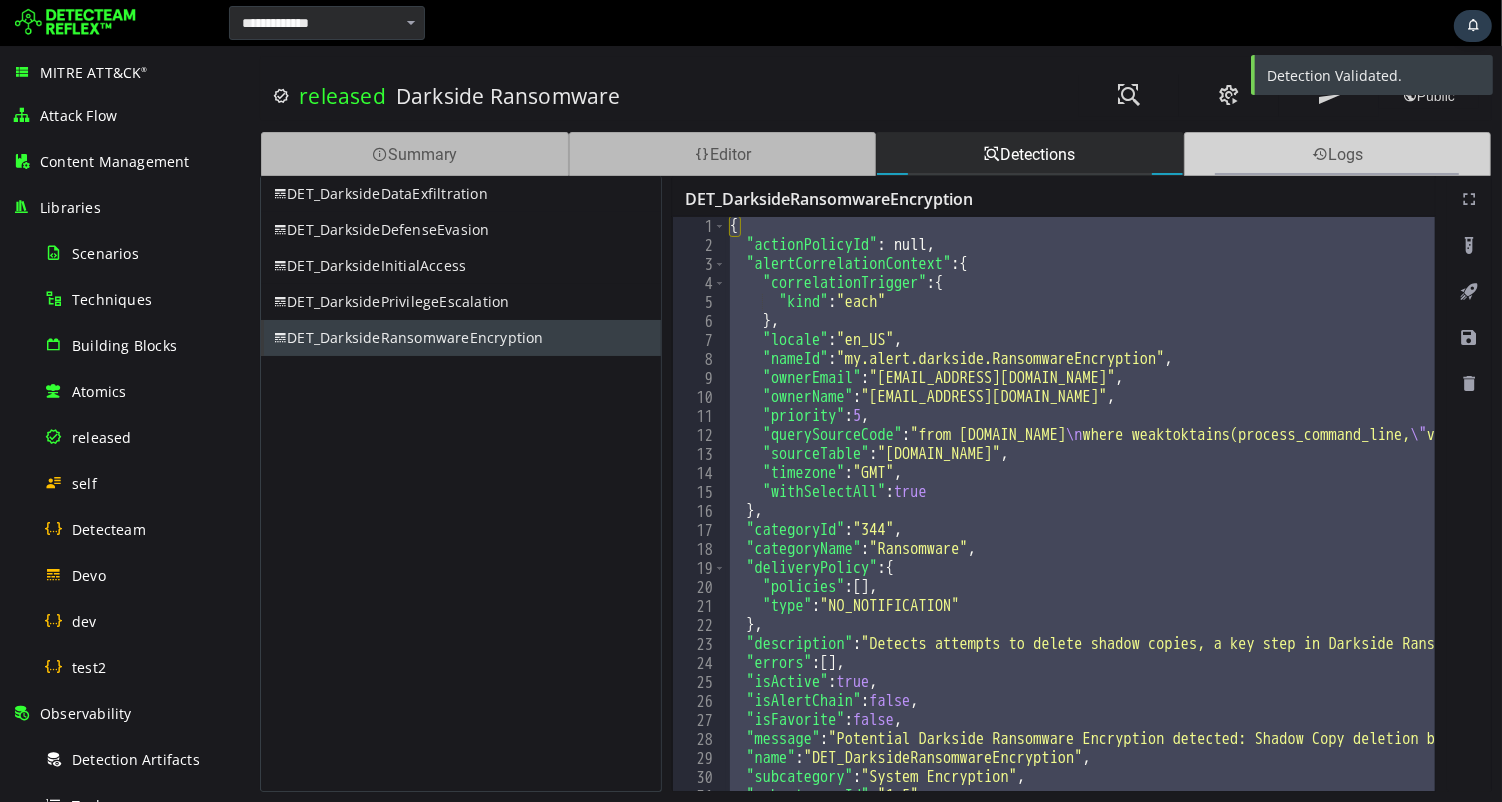 click on "Logs" at bounding box center (1337, 154) 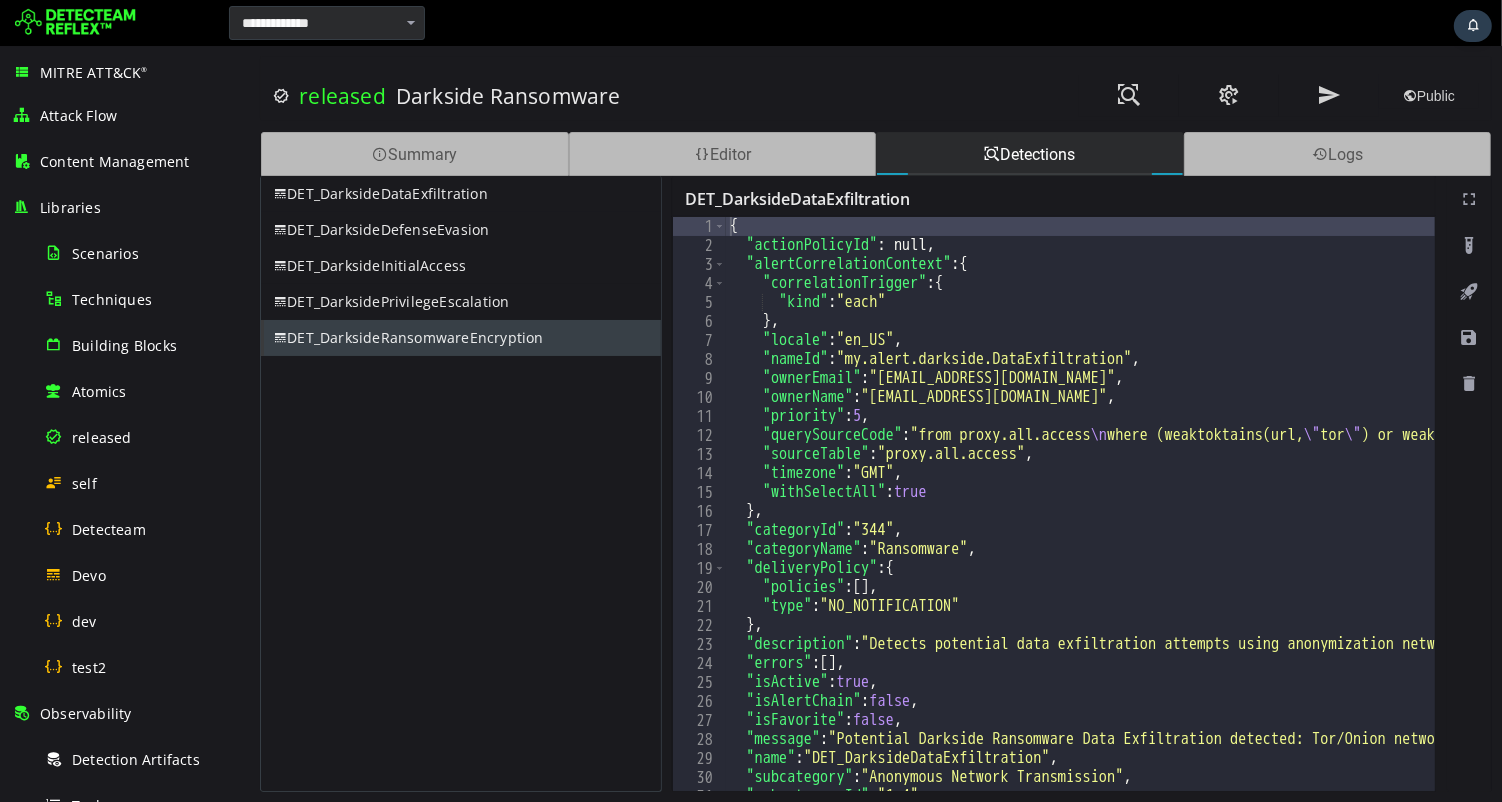 scroll, scrollTop: 0, scrollLeft: 0, axis: both 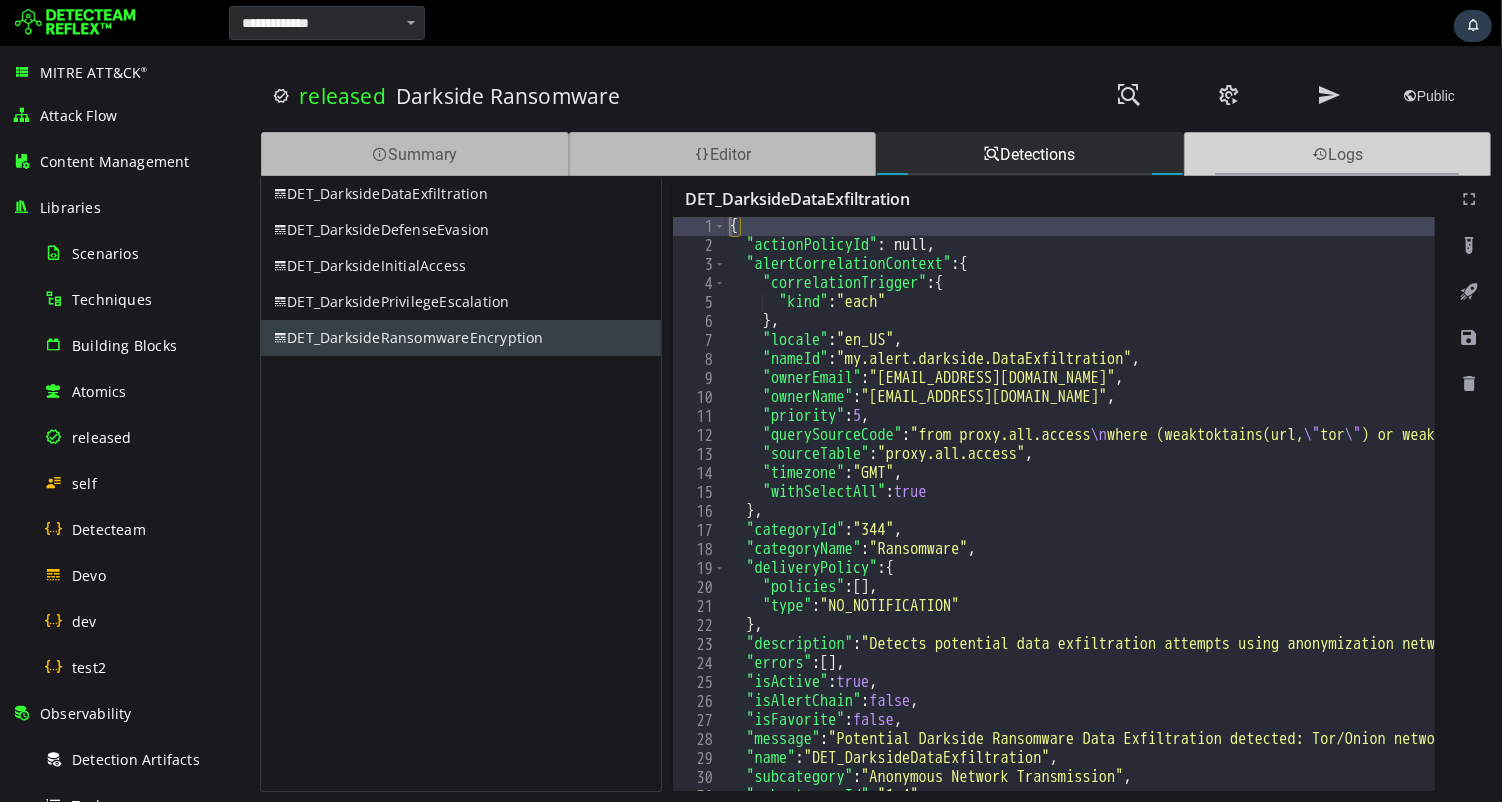 click at bounding box center [1319, 154] 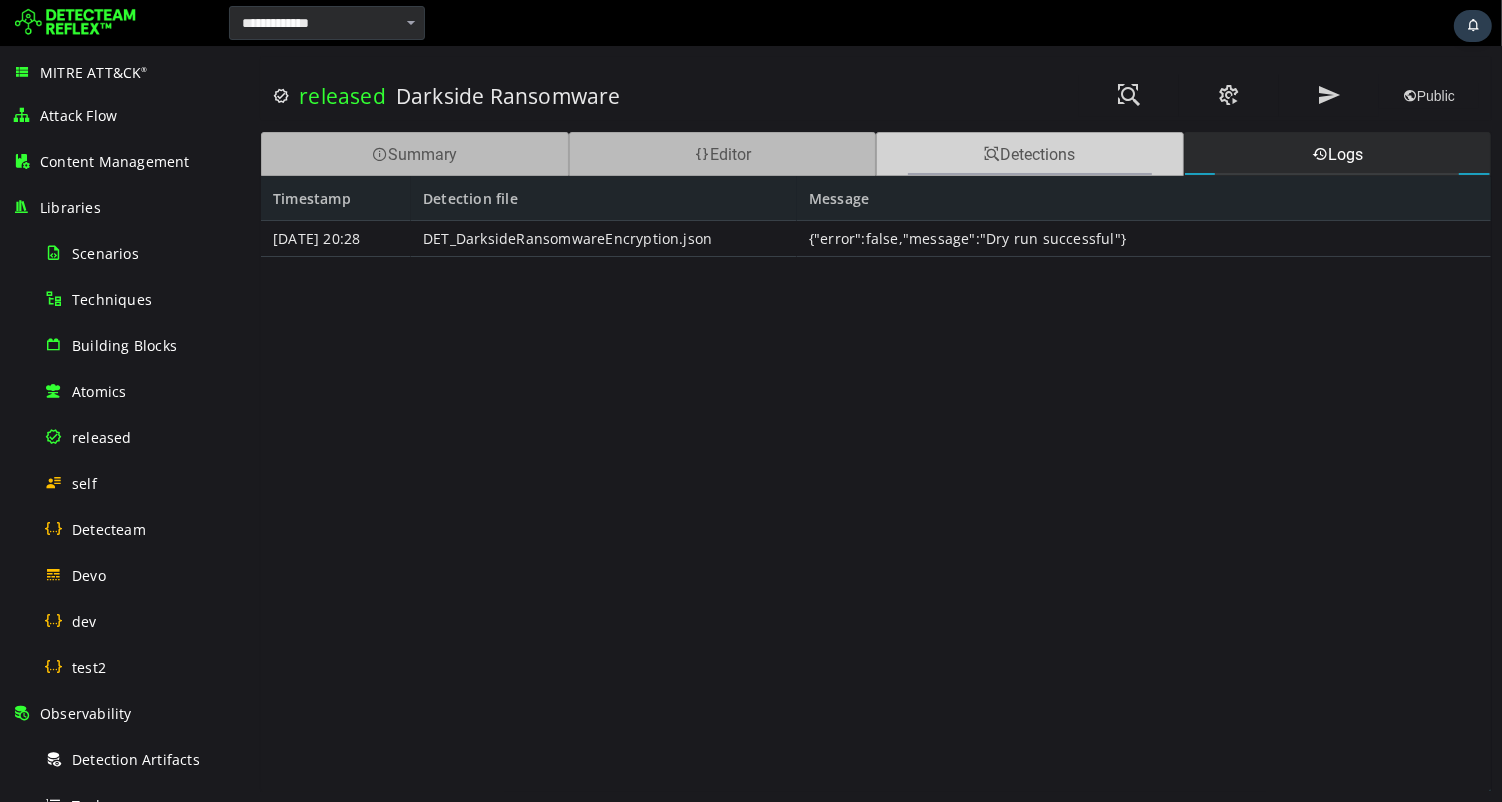 click at bounding box center [991, 154] 